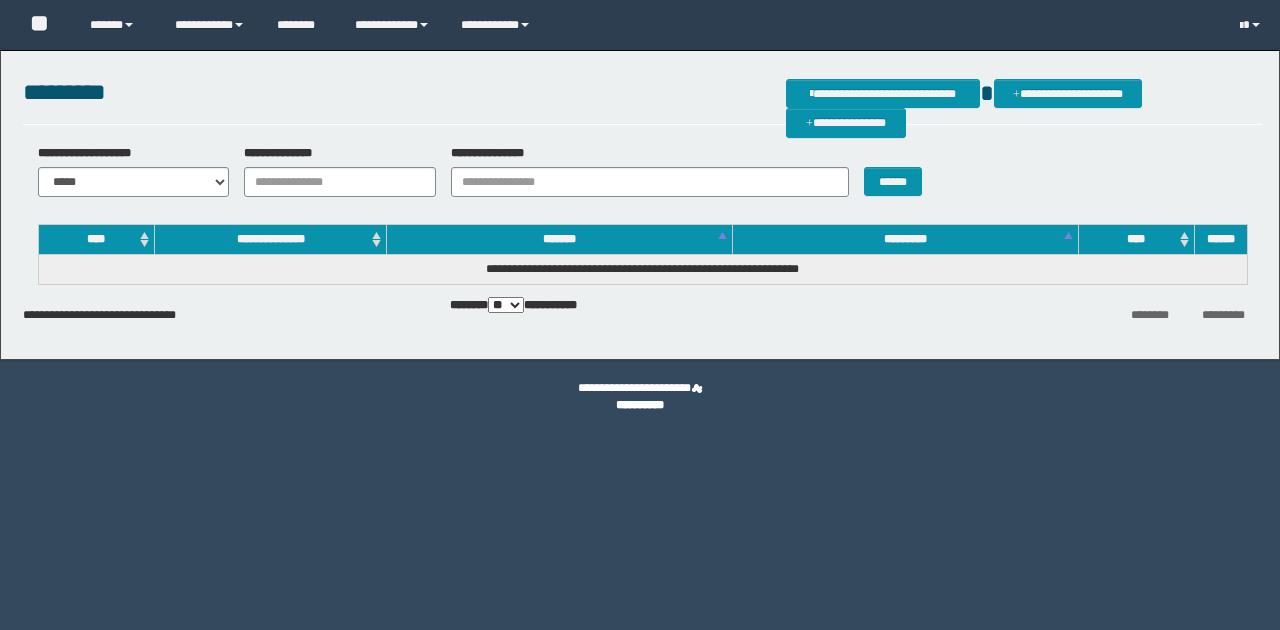 scroll, scrollTop: 0, scrollLeft: 0, axis: both 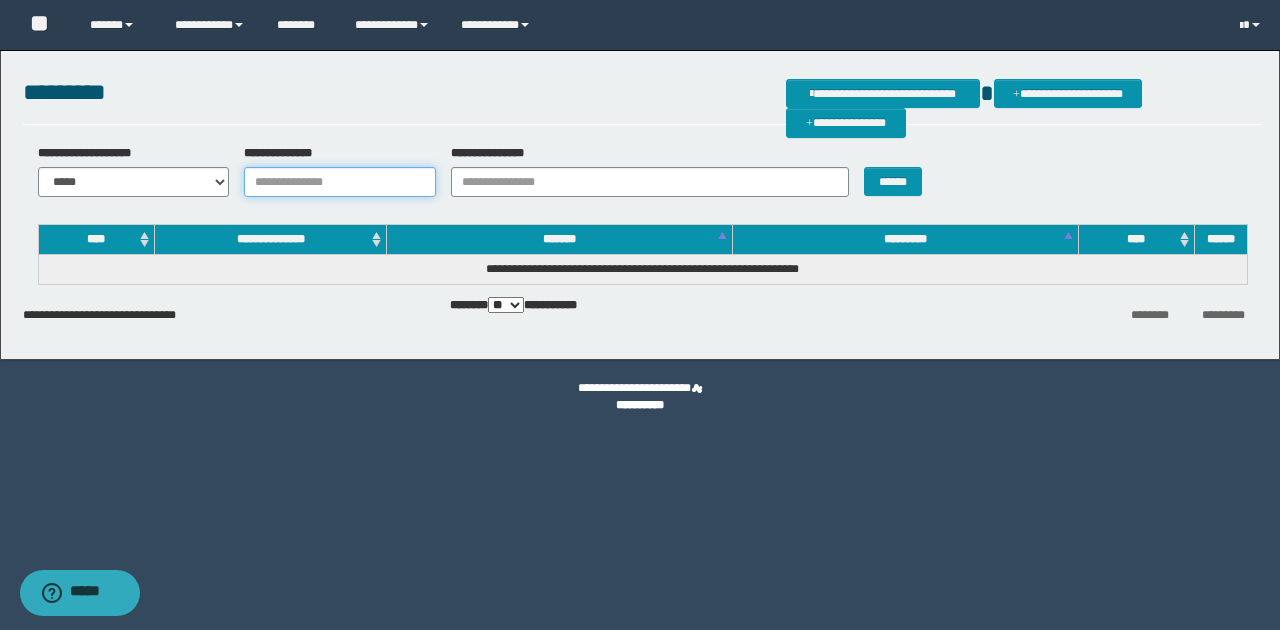 drag, startPoint x: 0, startPoint y: 0, endPoint x: 286, endPoint y: 176, distance: 335.81543 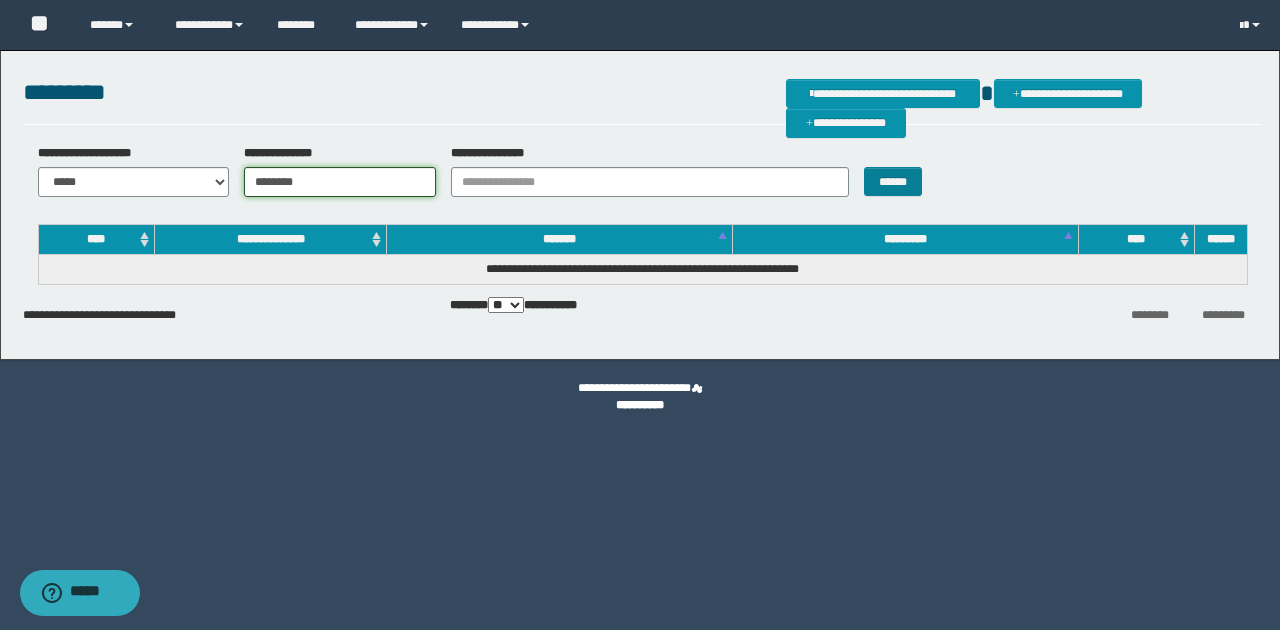 type on "********" 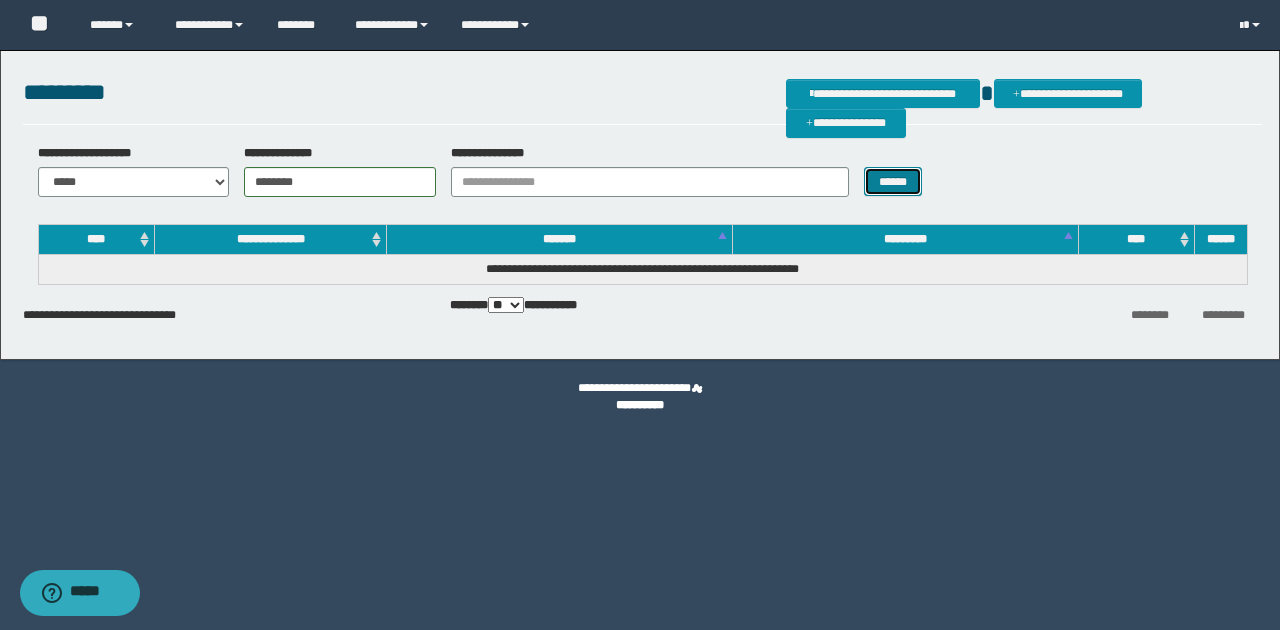 click on "******" at bounding box center (893, 181) 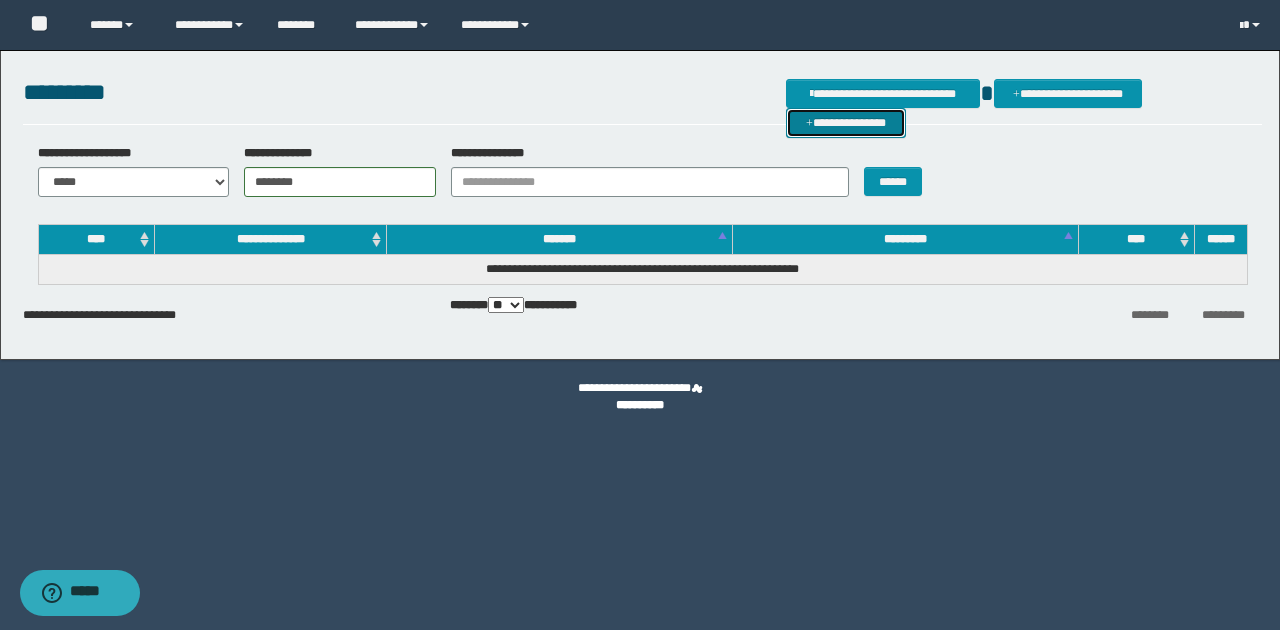 click on "**********" at bounding box center [846, 122] 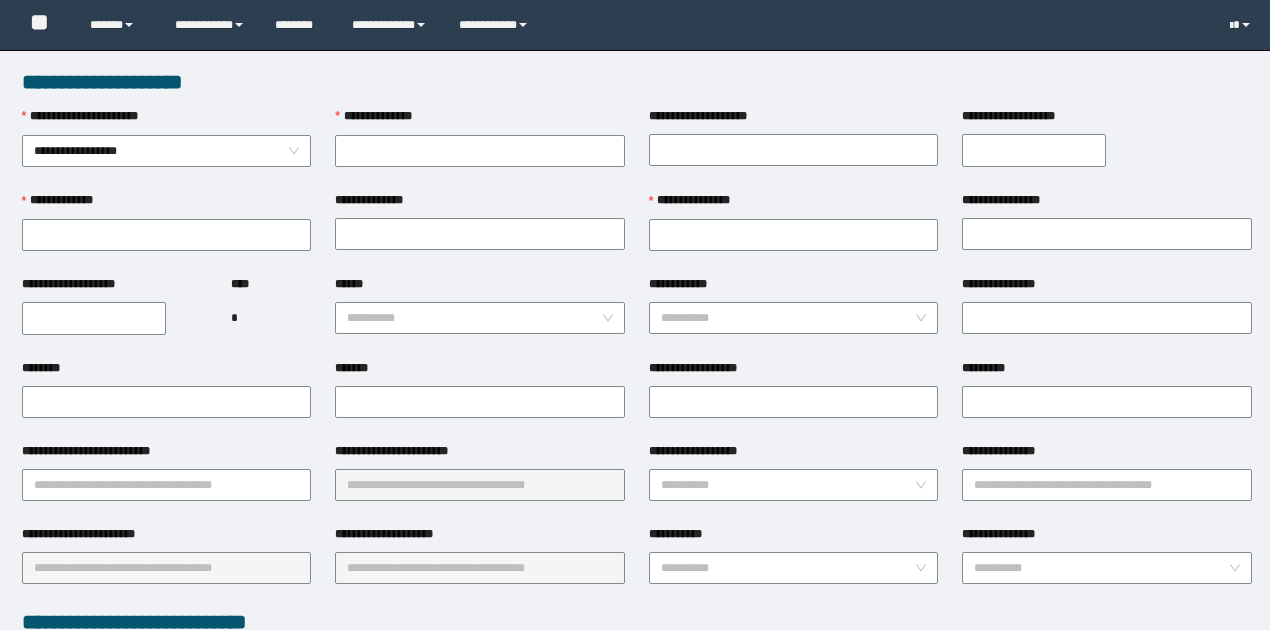 scroll, scrollTop: 0, scrollLeft: 0, axis: both 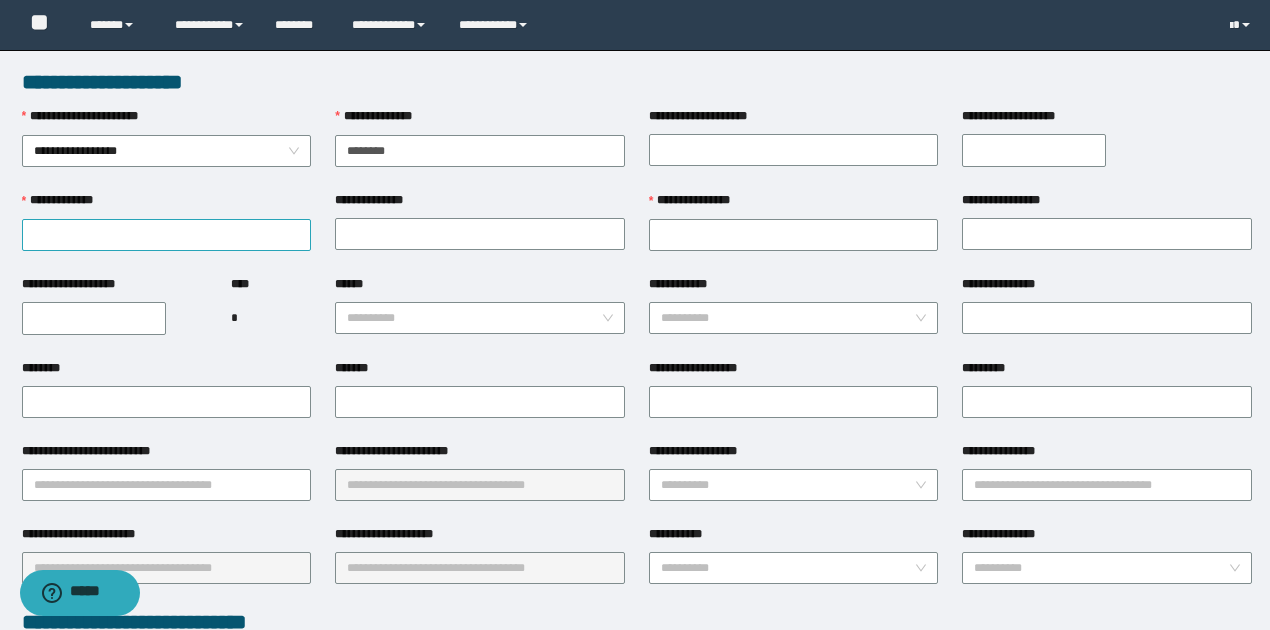 type on "********" 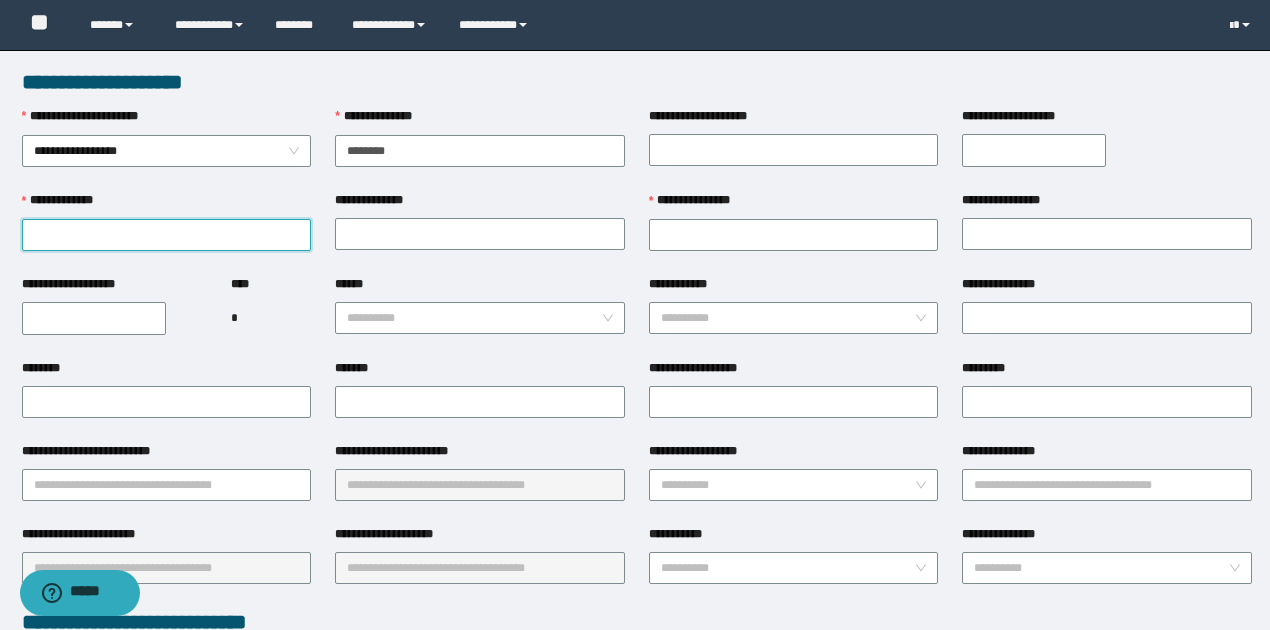 click on "**********" at bounding box center (167, 235) 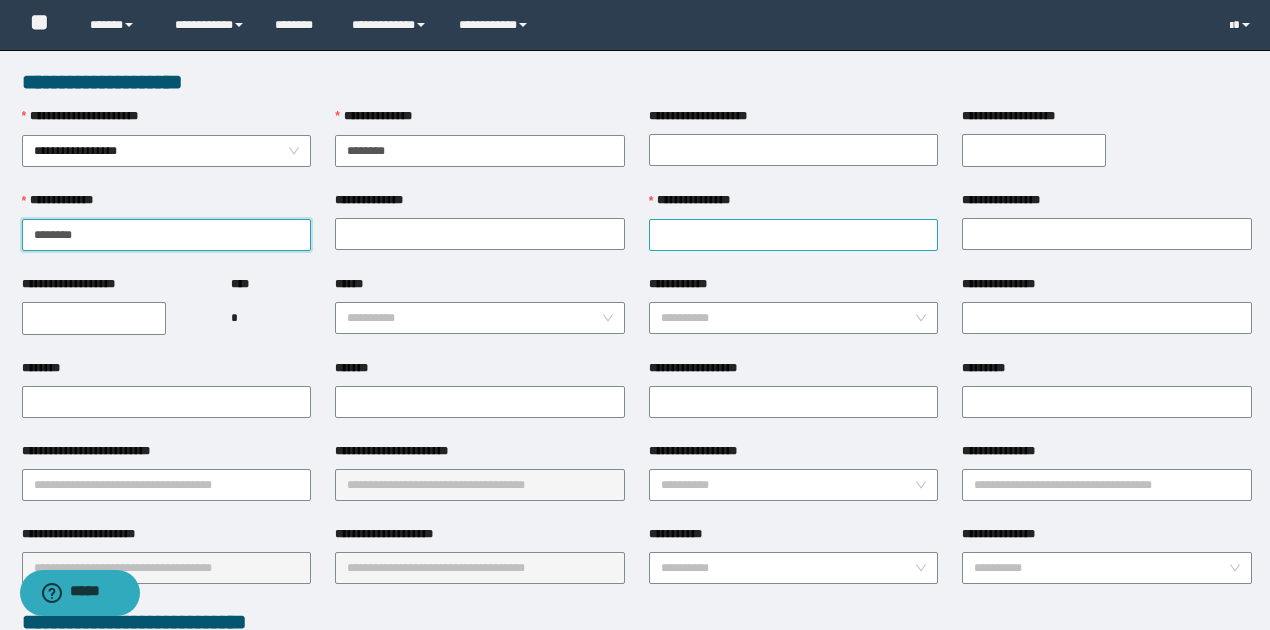 type on "********" 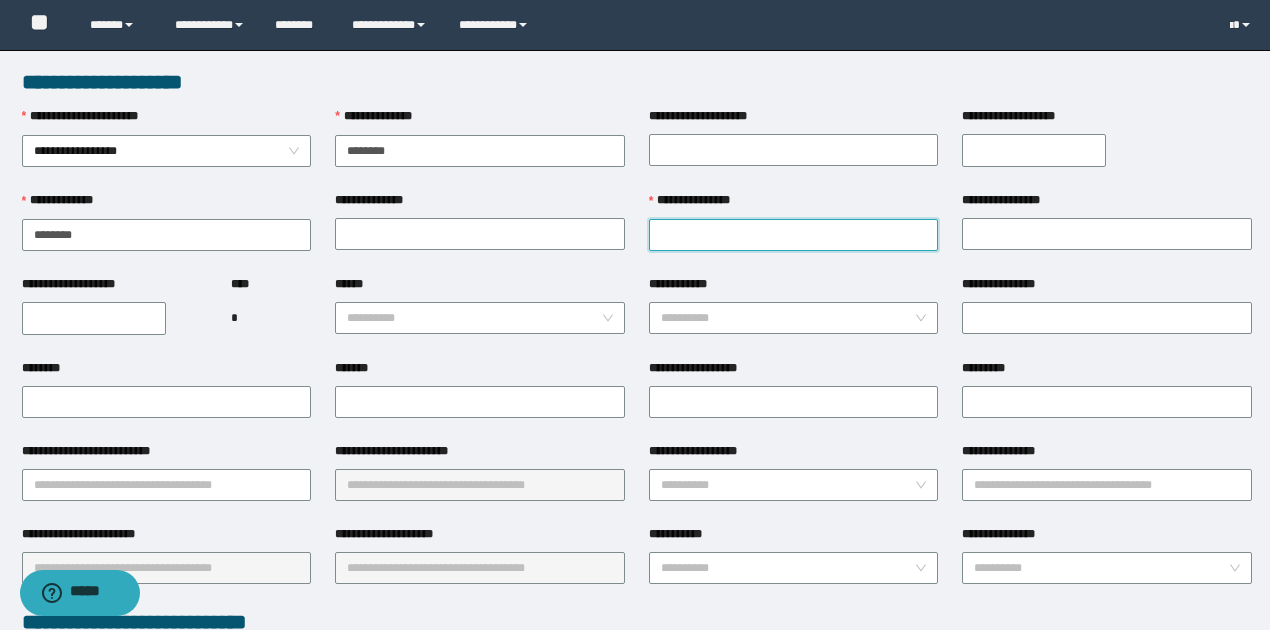 click on "**********" at bounding box center (794, 235) 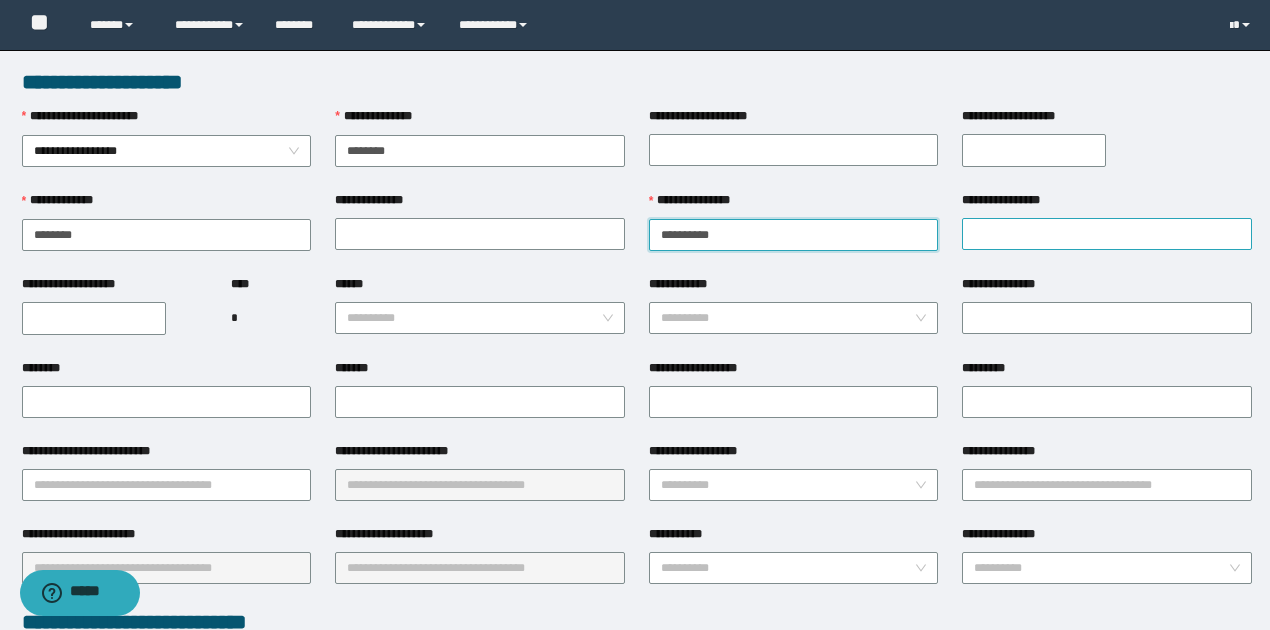 type on "**********" 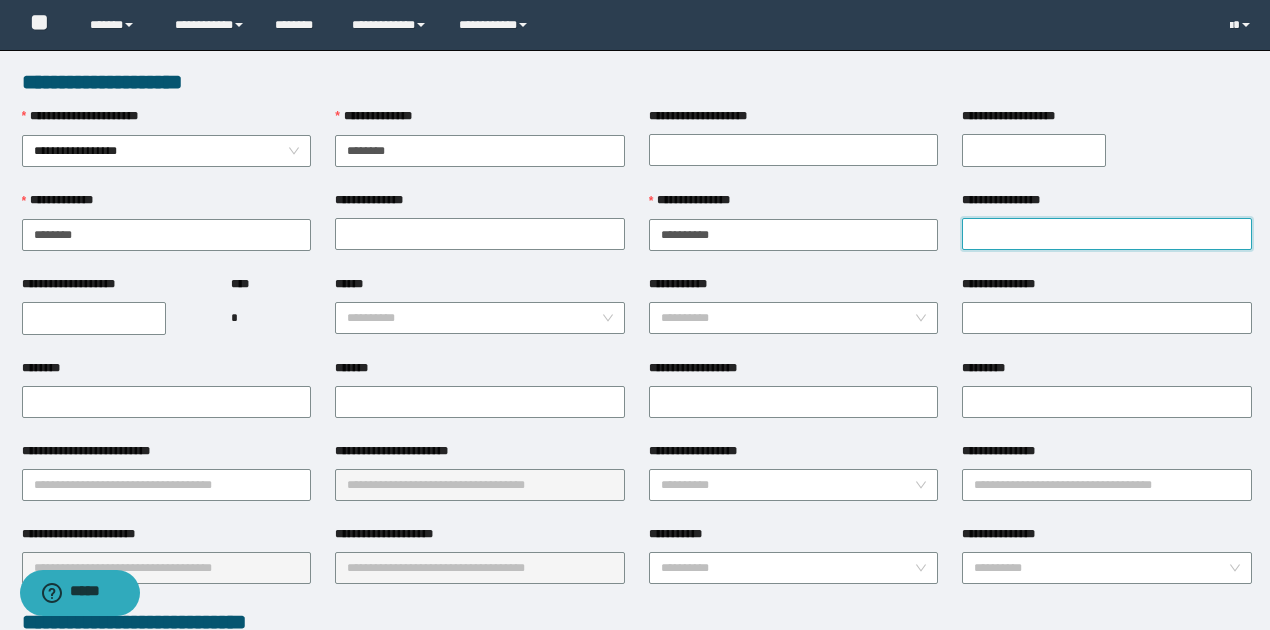 click on "**********" at bounding box center (1107, 234) 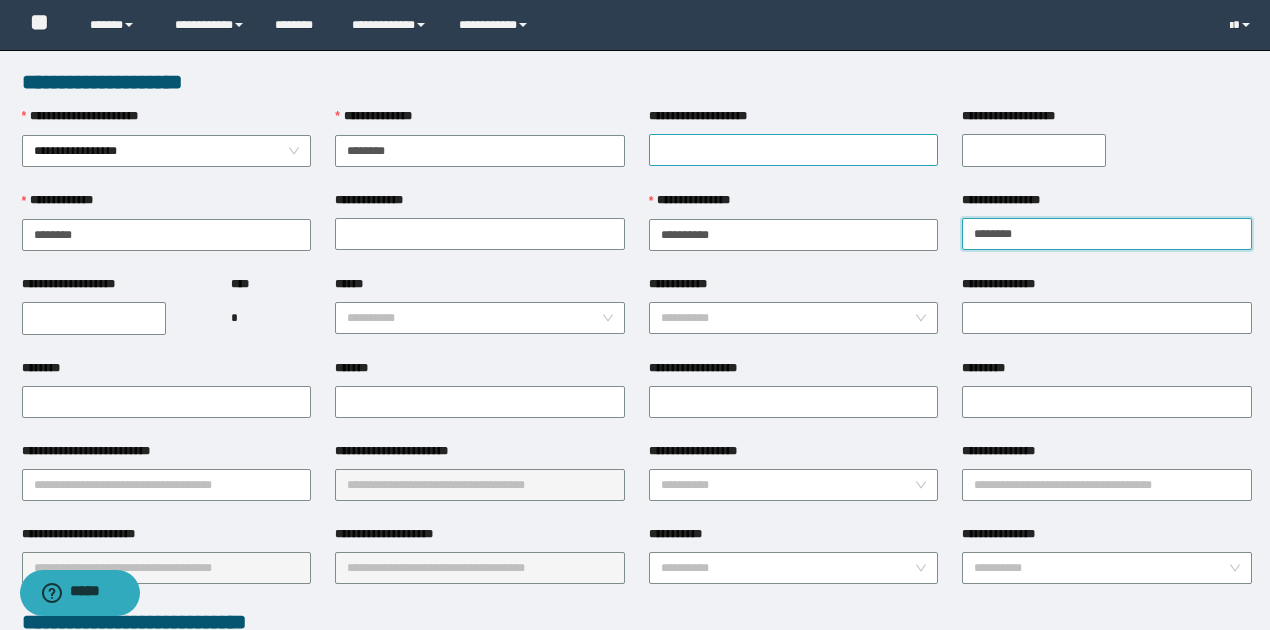 type on "********" 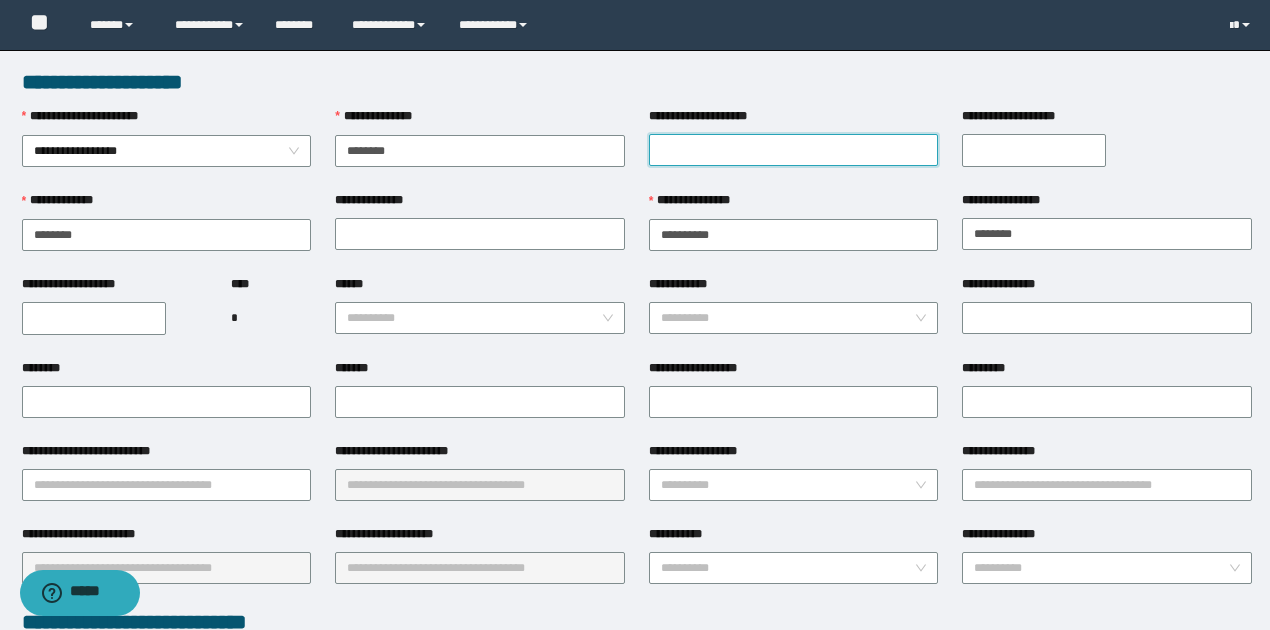 click on "**********" at bounding box center (794, 150) 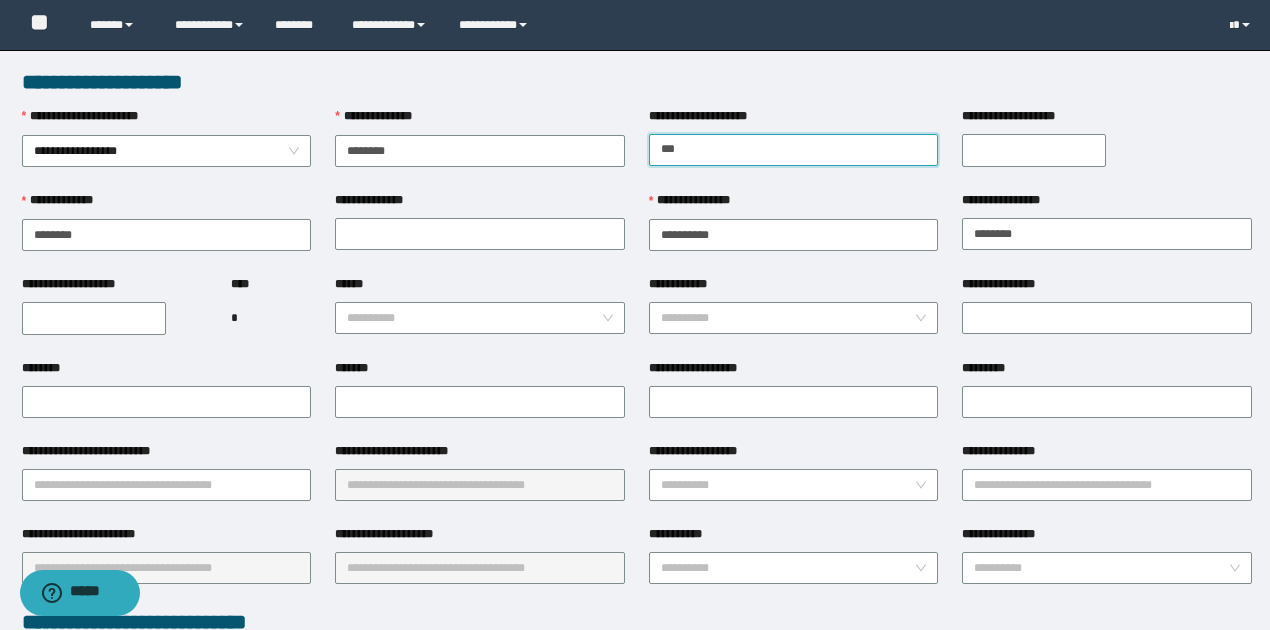 type on "******" 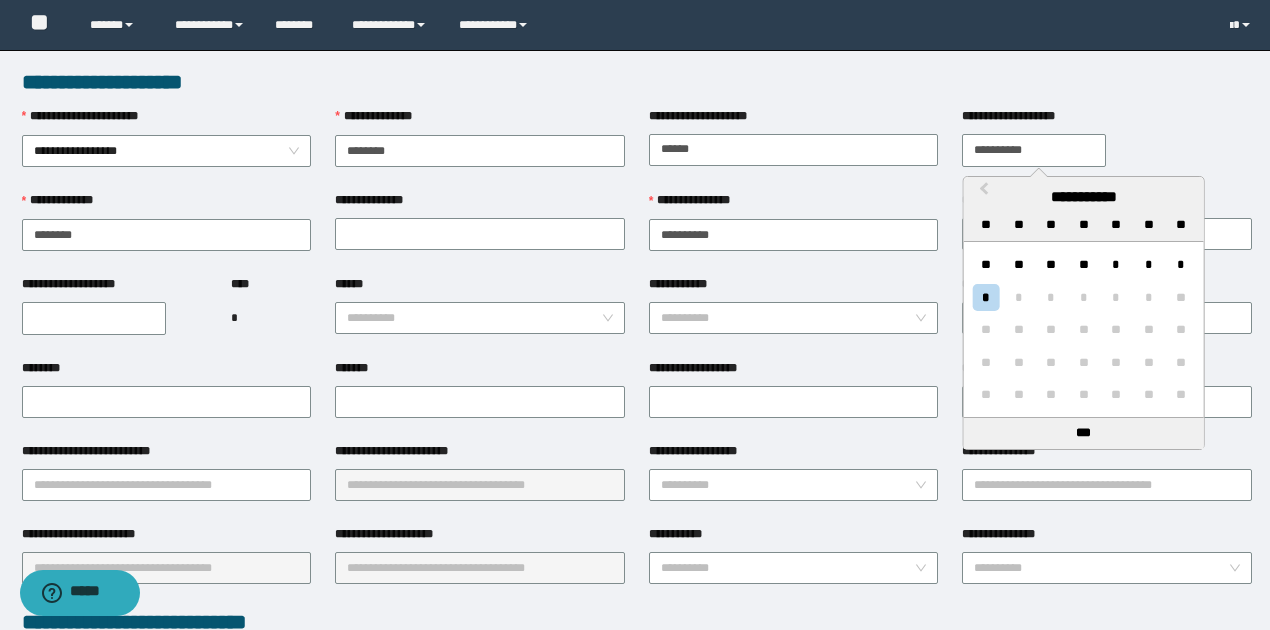 click on "**********" at bounding box center (1034, 150) 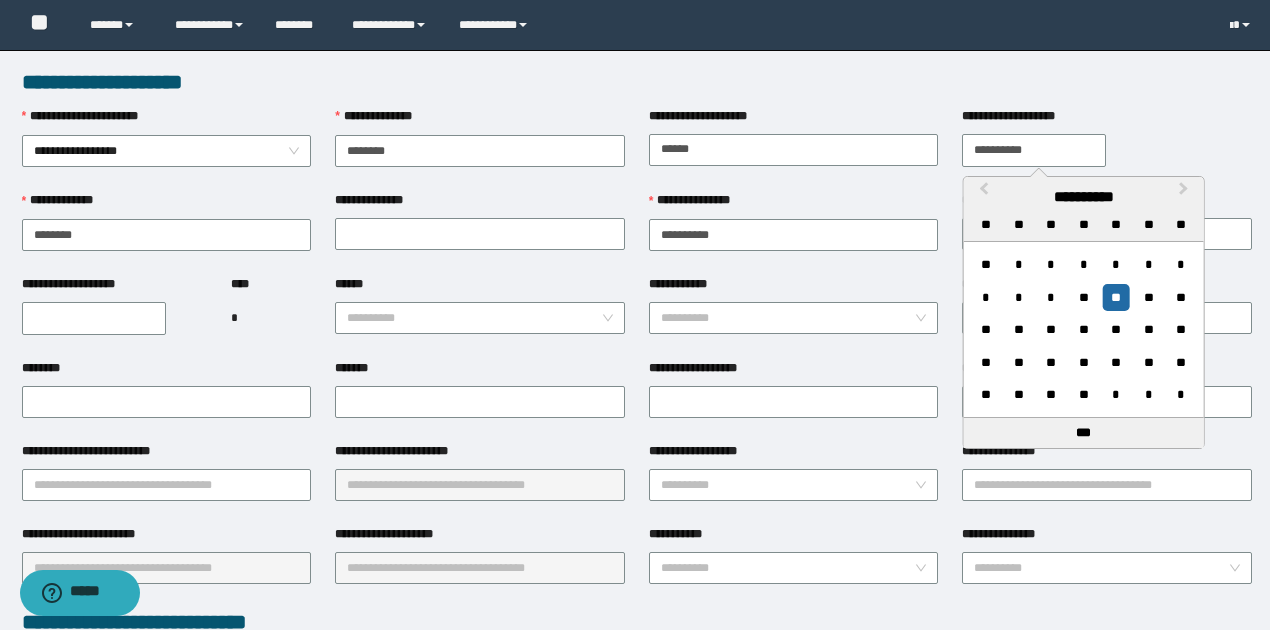 type on "**********" 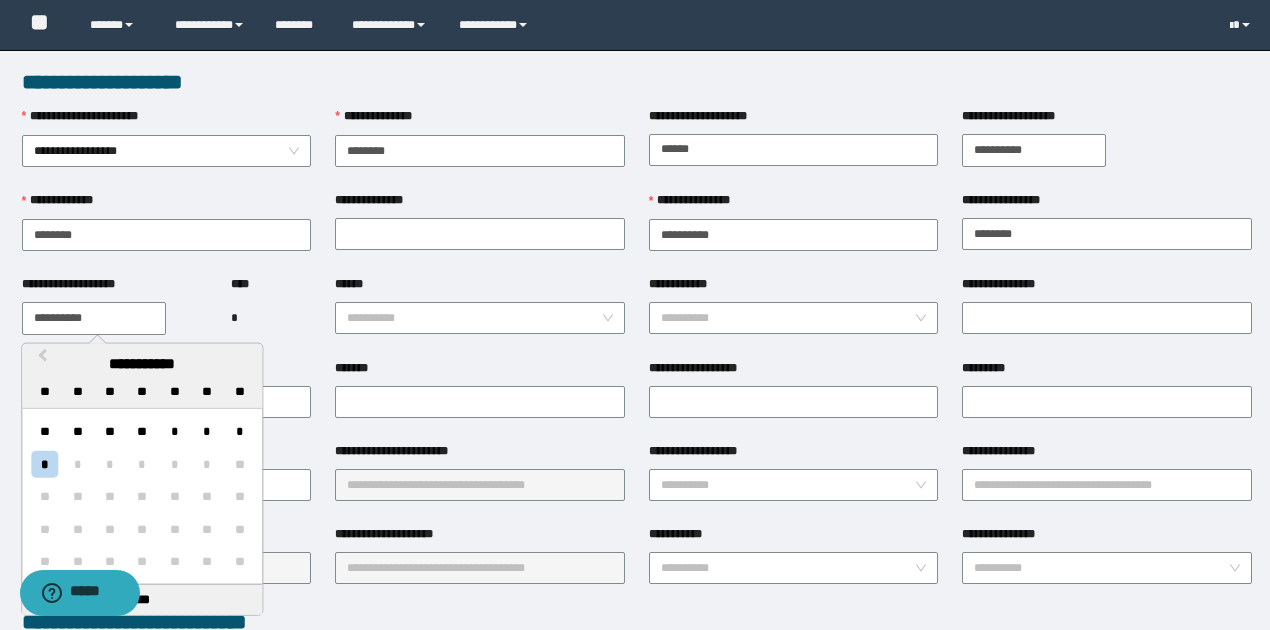 click on "**********" at bounding box center [94, 318] 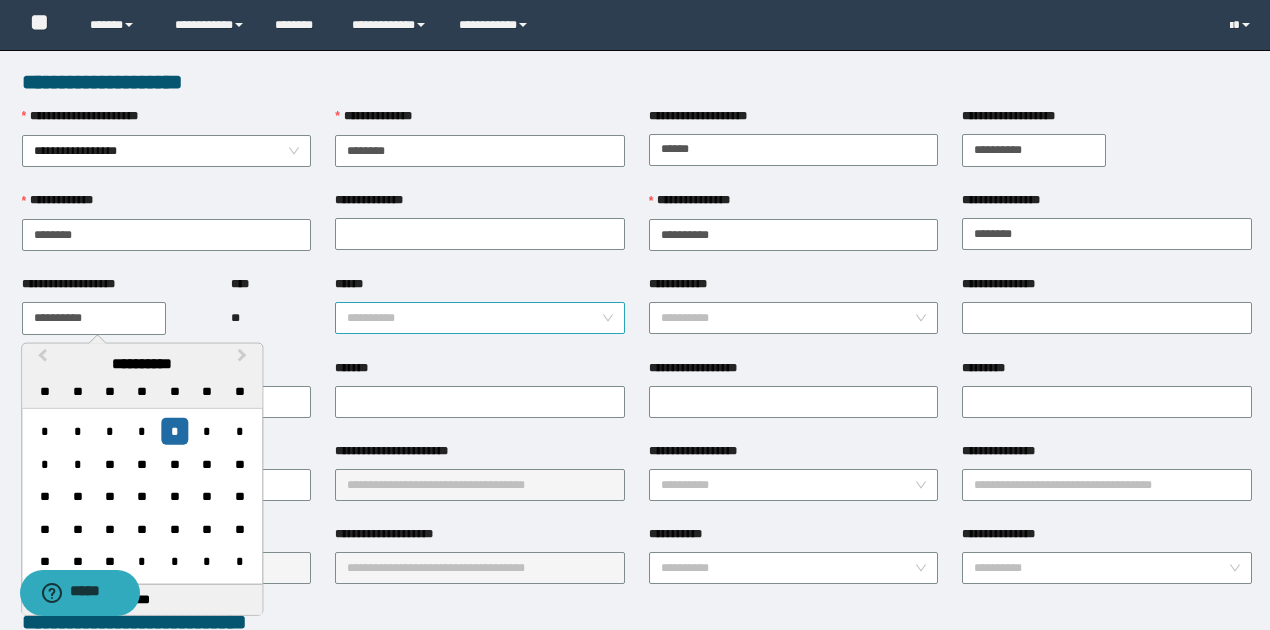 type on "**********" 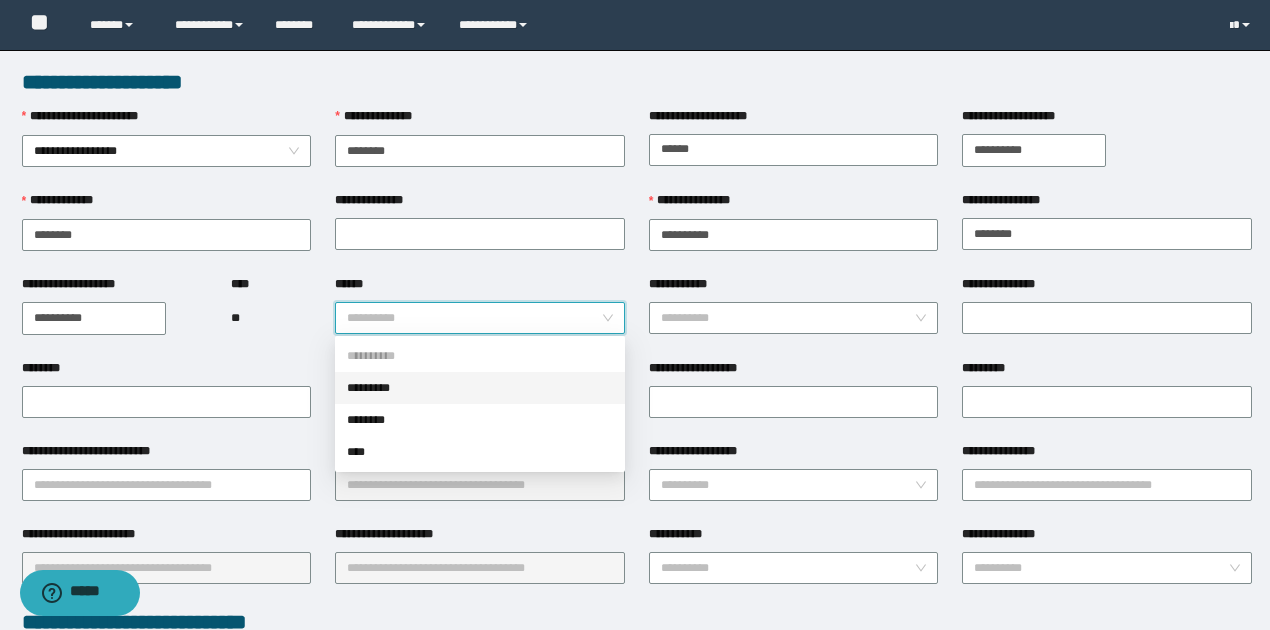 click on "******" at bounding box center (474, 318) 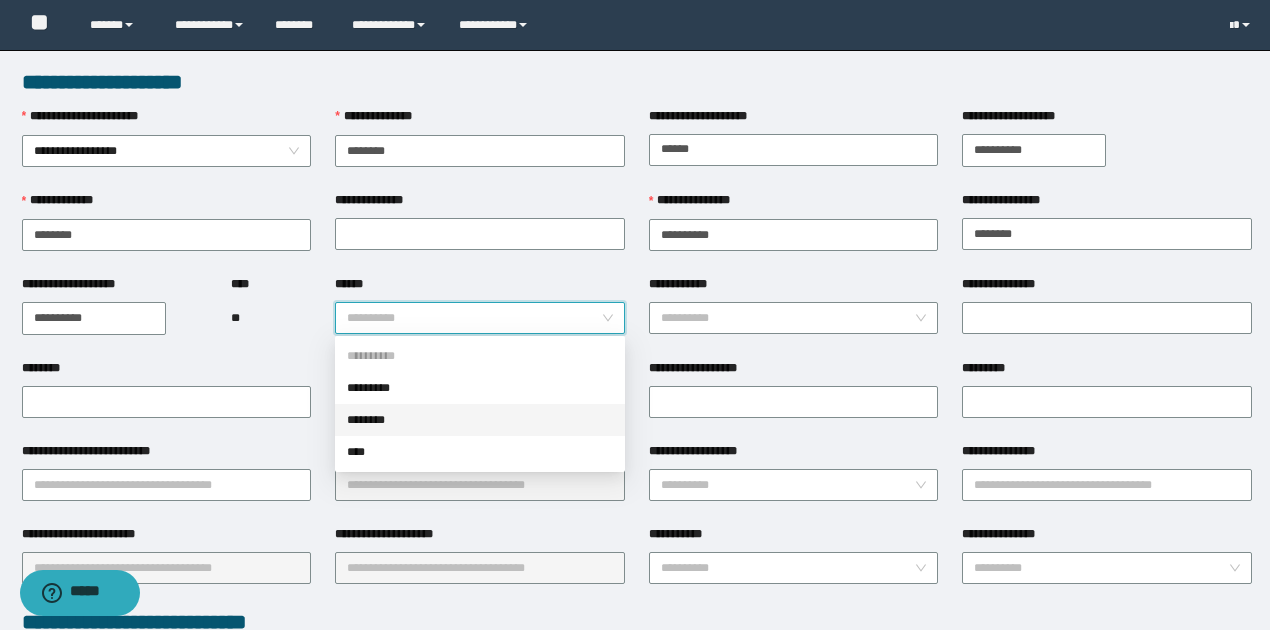 click on "********" at bounding box center (480, 420) 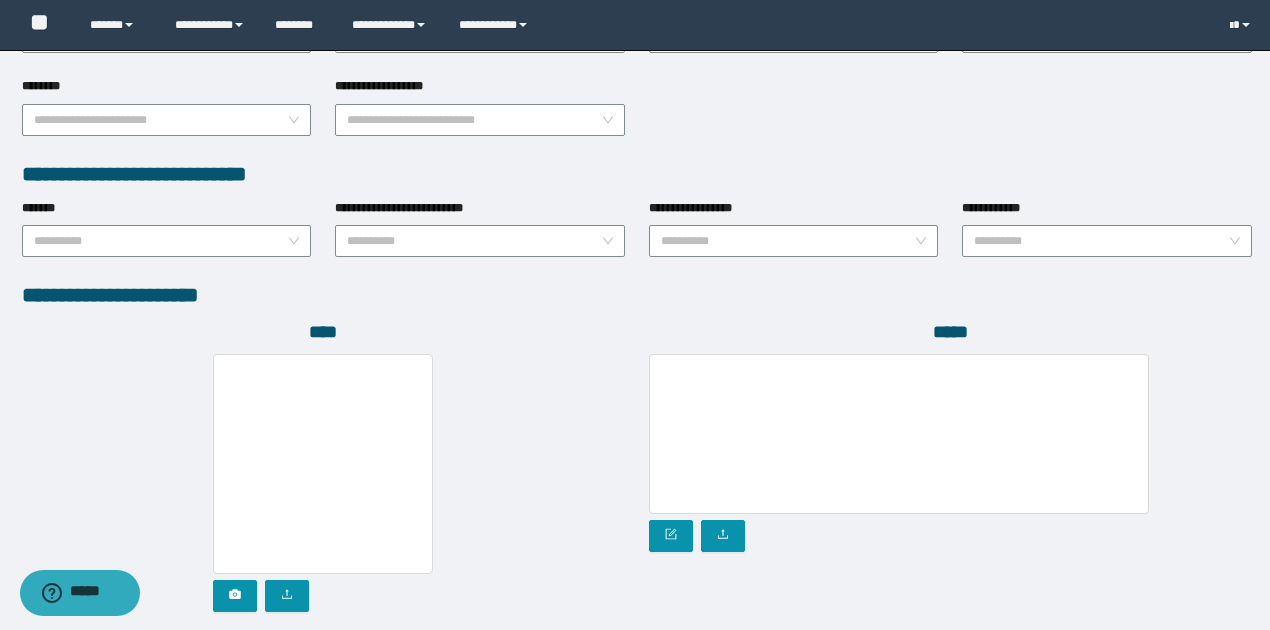 scroll, scrollTop: 1072, scrollLeft: 0, axis: vertical 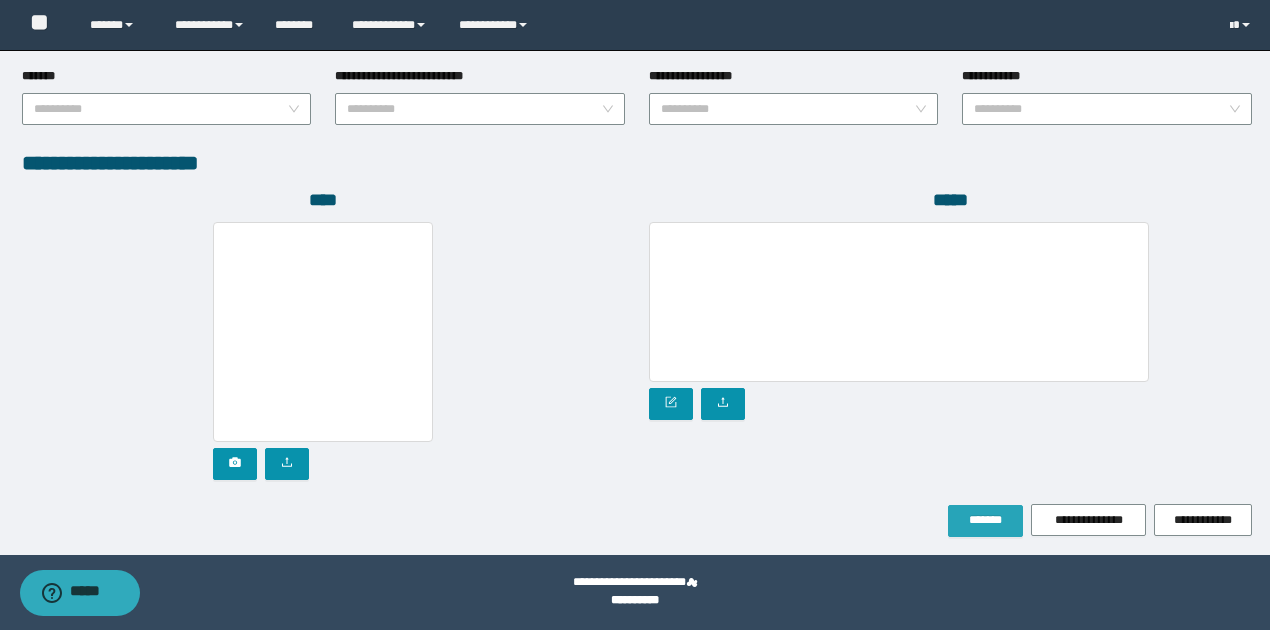 click on "*******" at bounding box center [985, 520] 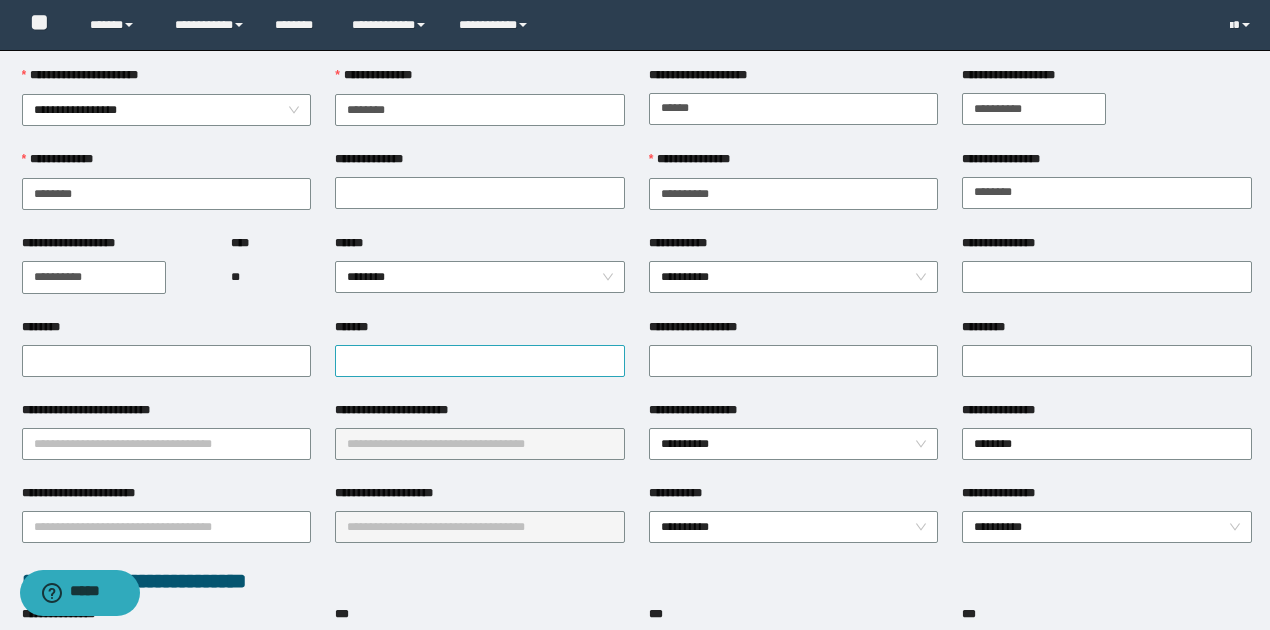 scroll, scrollTop: 0, scrollLeft: 0, axis: both 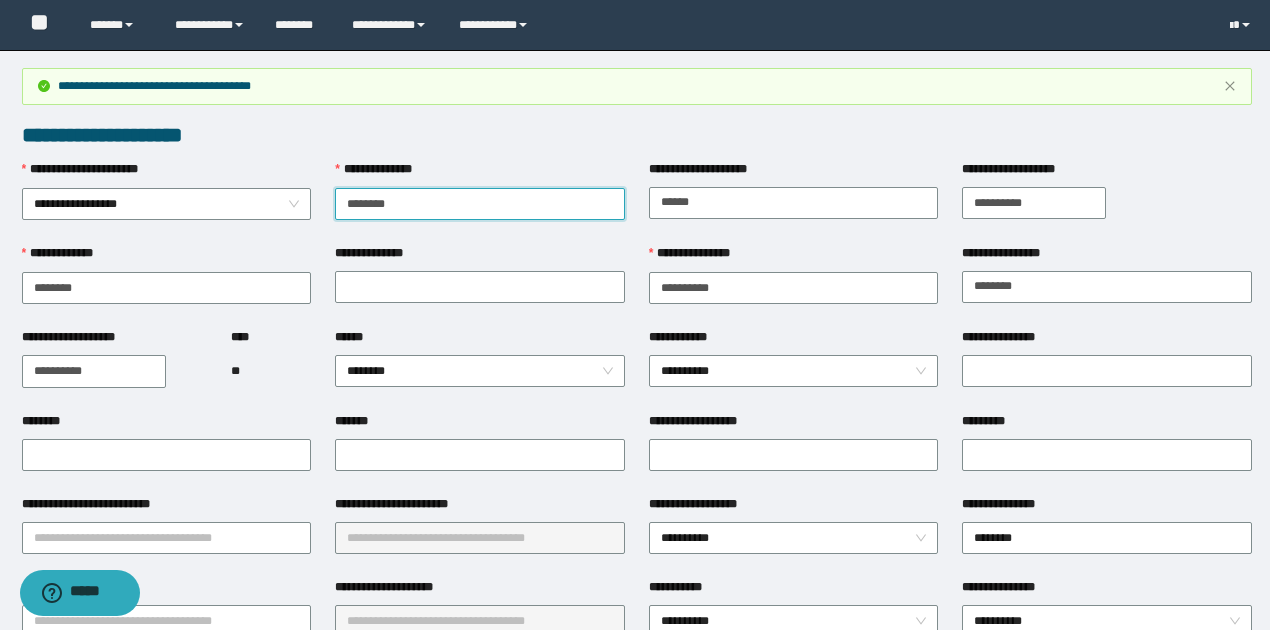 drag, startPoint x: 401, startPoint y: 206, endPoint x: 332, endPoint y: 206, distance: 69 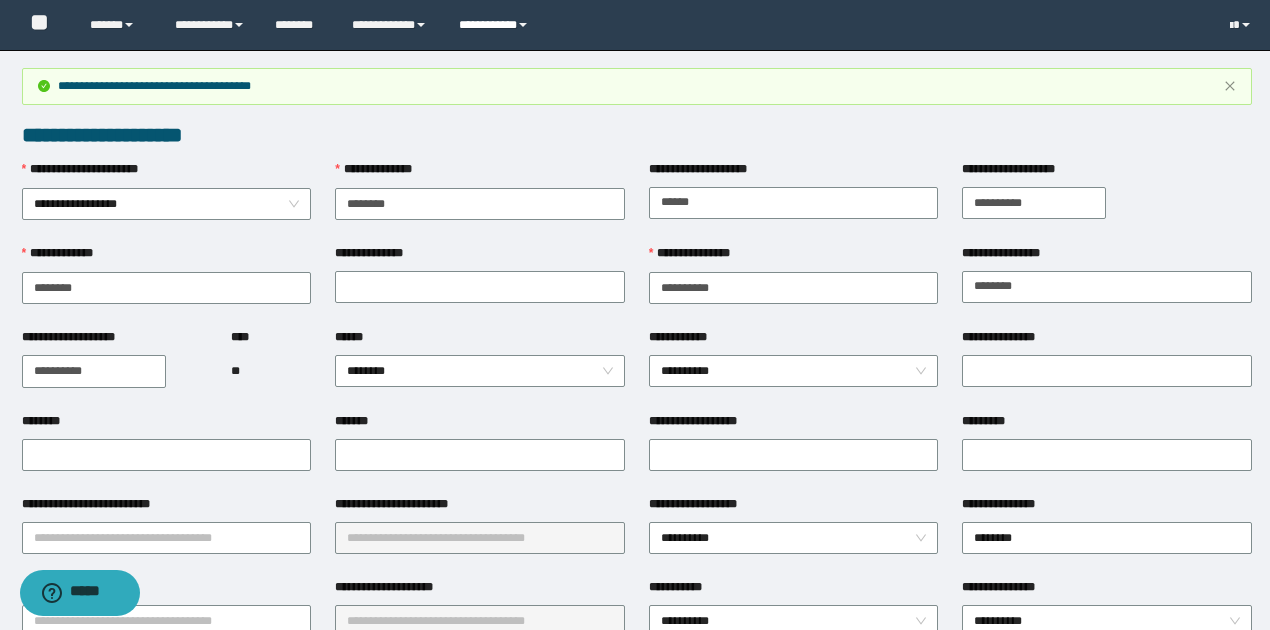 click on "**********" at bounding box center (496, 25) 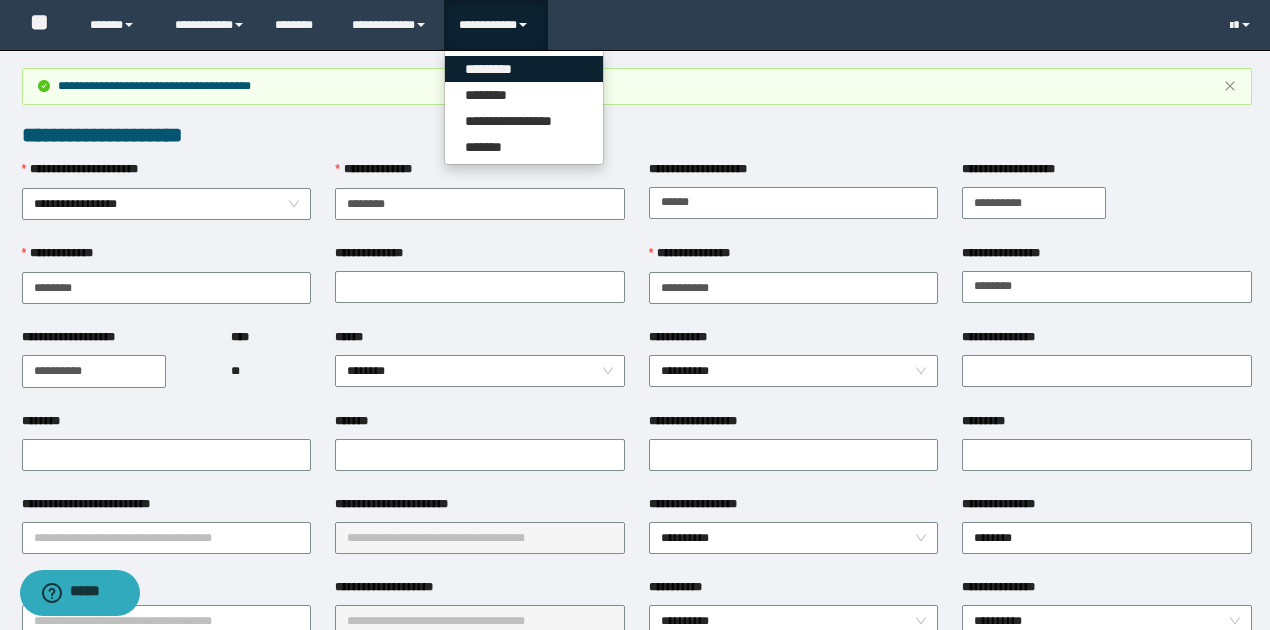 click on "*********" at bounding box center [524, 69] 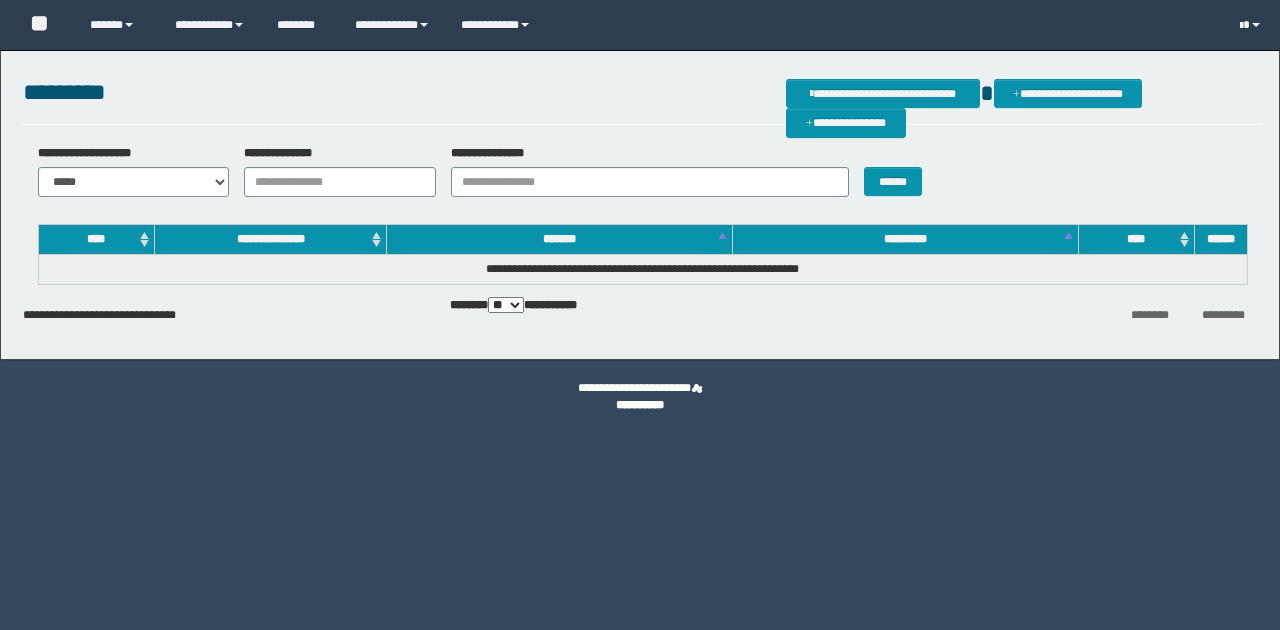 scroll, scrollTop: 0, scrollLeft: 0, axis: both 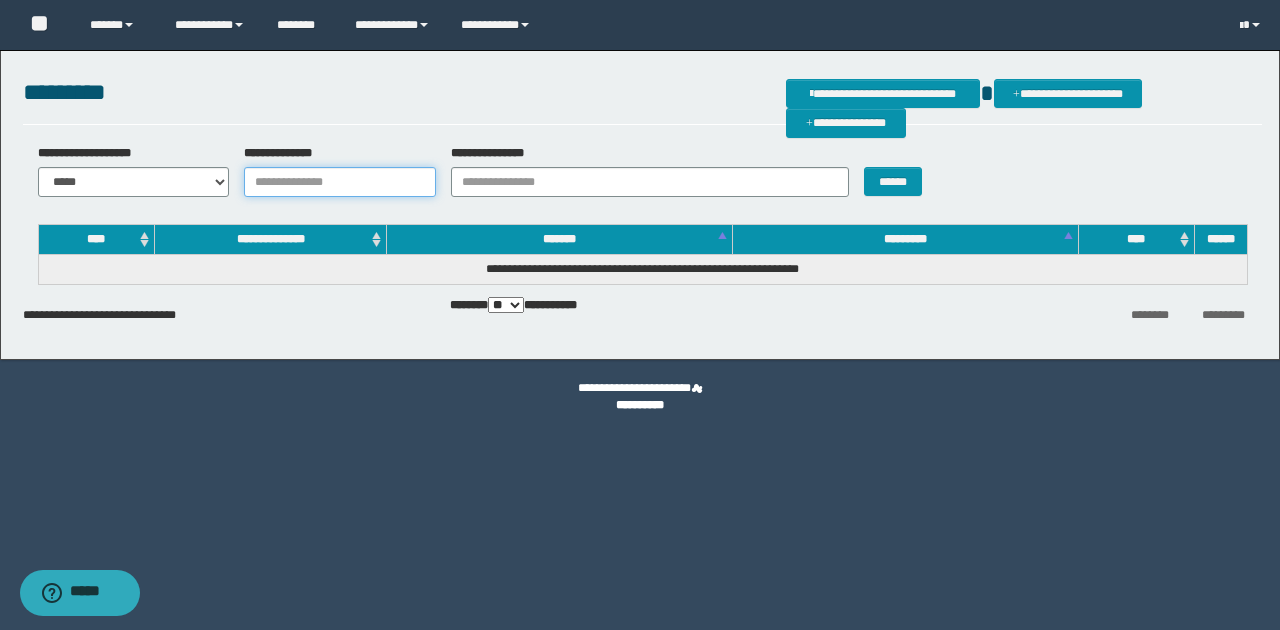 click on "**********" at bounding box center (340, 182) 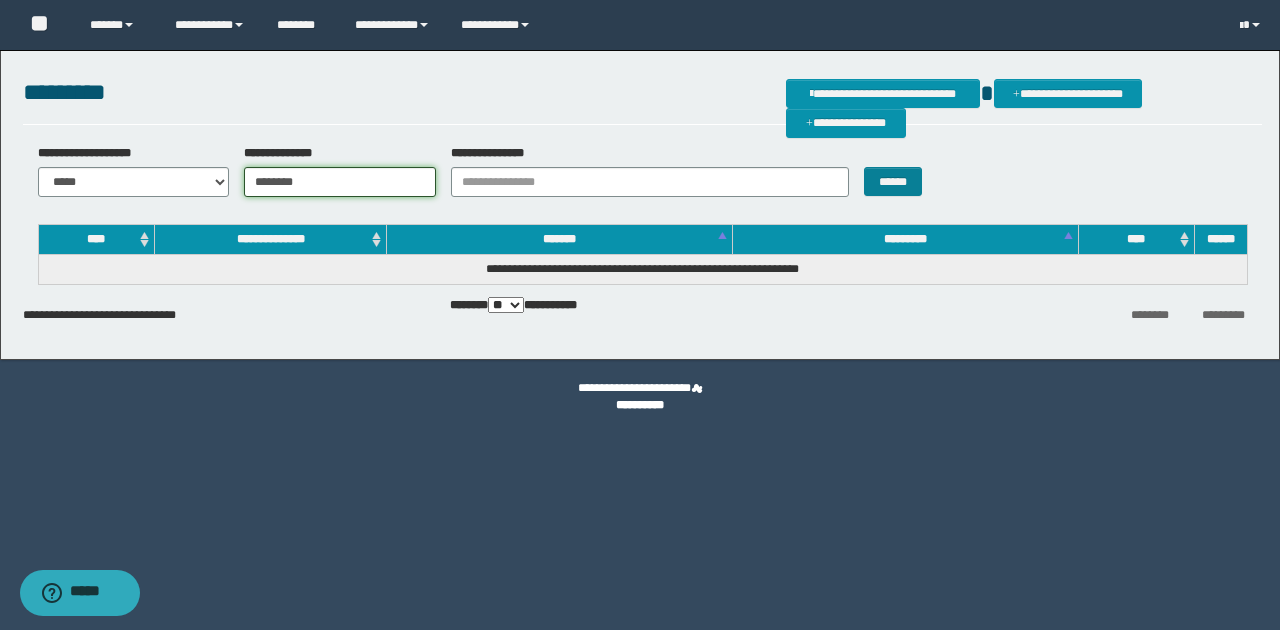 type on "********" 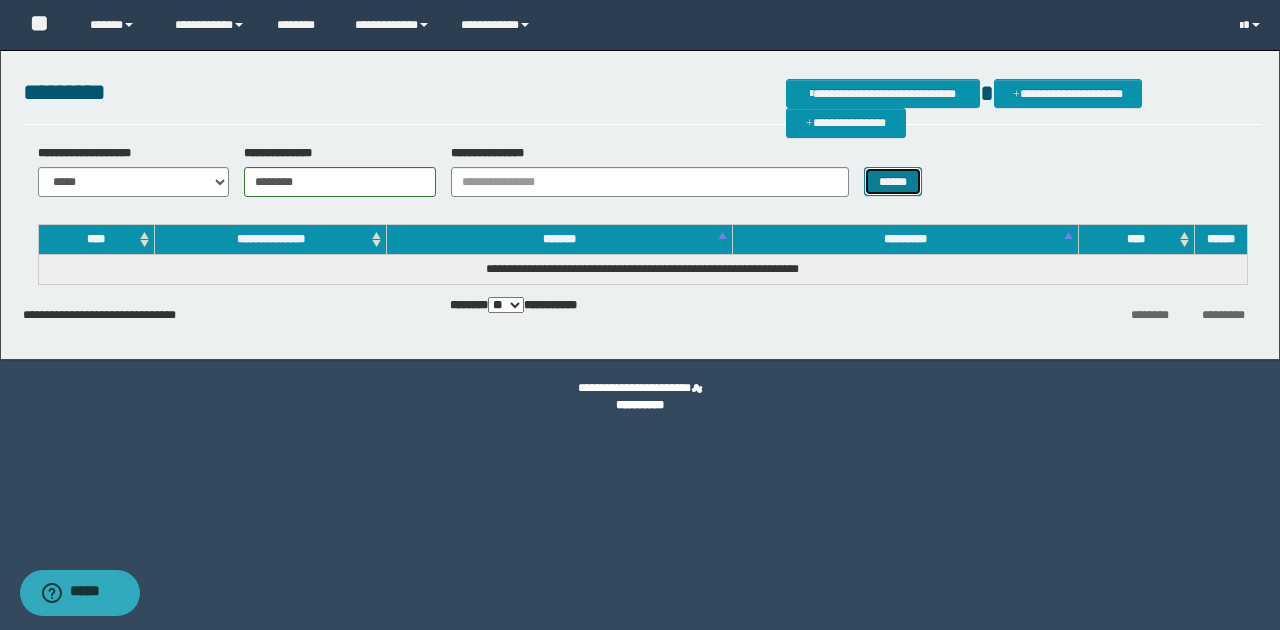click on "******" at bounding box center [893, 181] 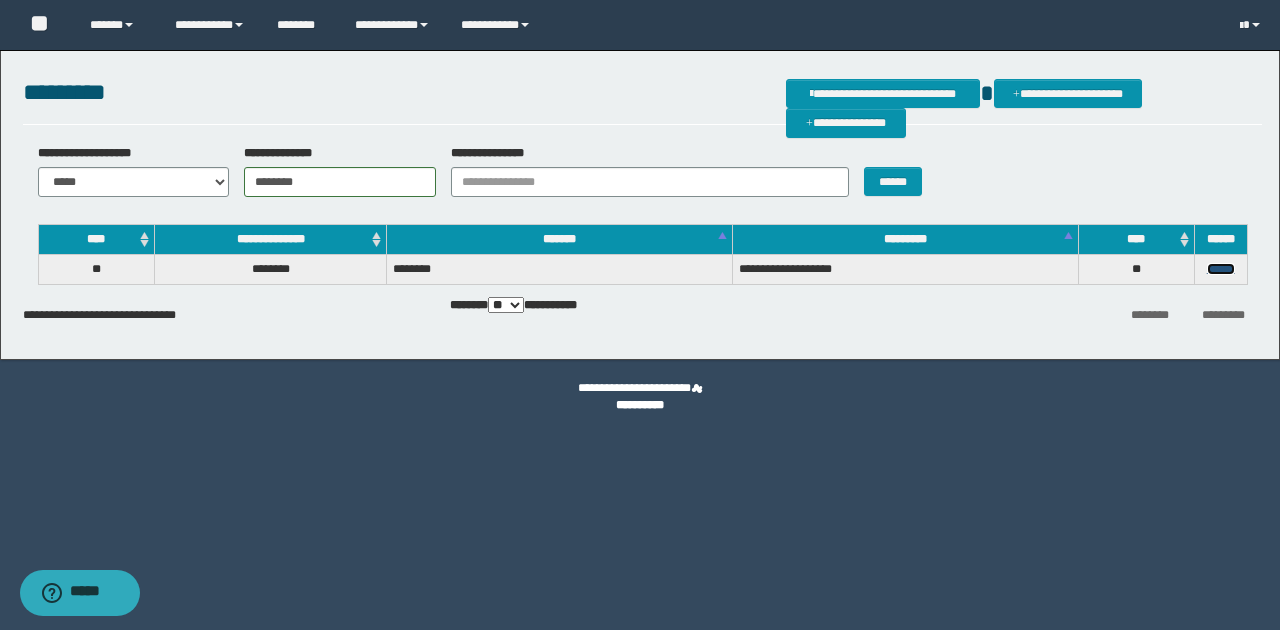 click on "******" at bounding box center [1221, 269] 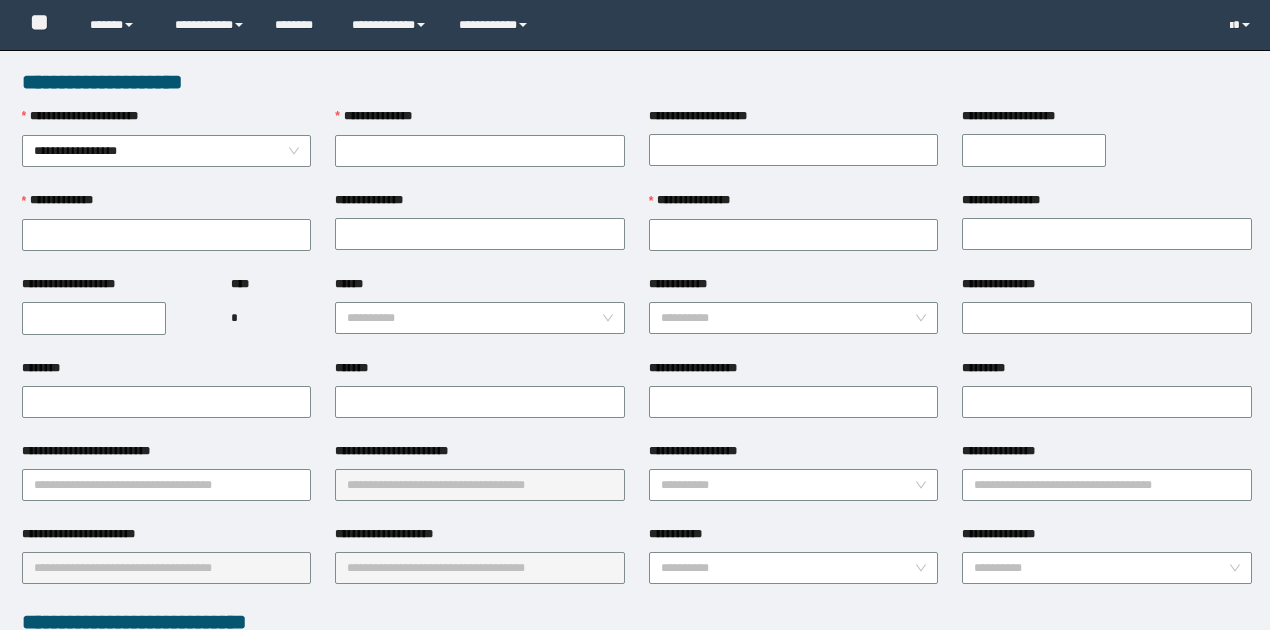 scroll, scrollTop: 0, scrollLeft: 0, axis: both 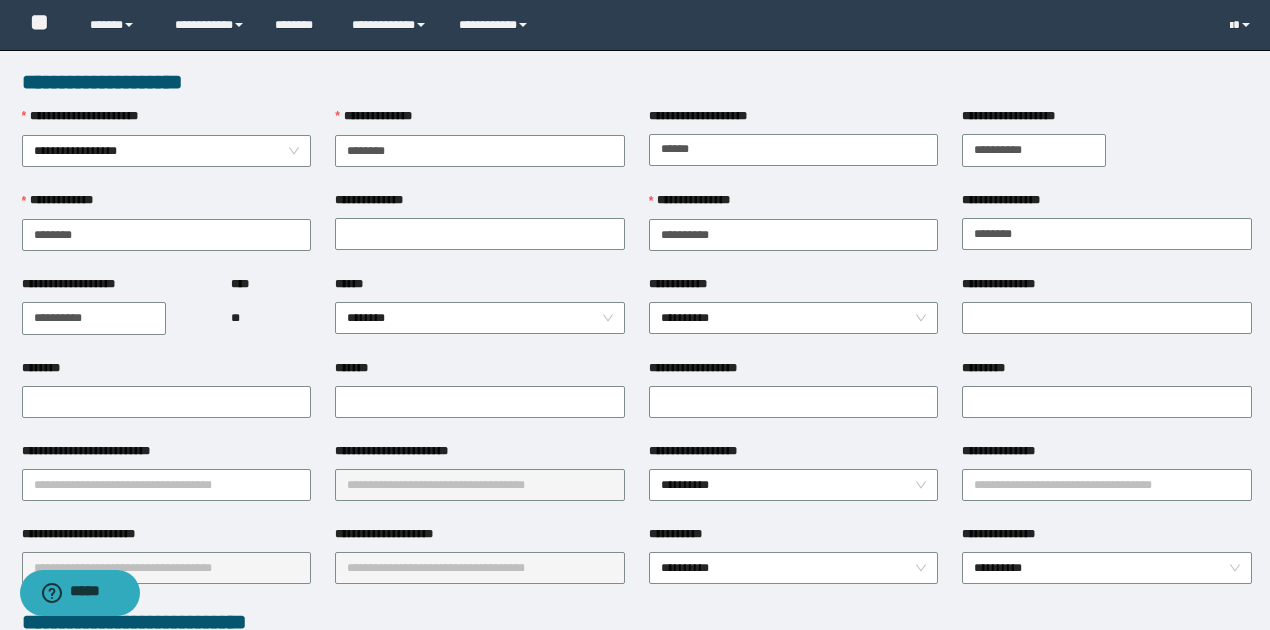 drag, startPoint x: 406, startPoint y: 154, endPoint x: 311, endPoint y: 154, distance: 95 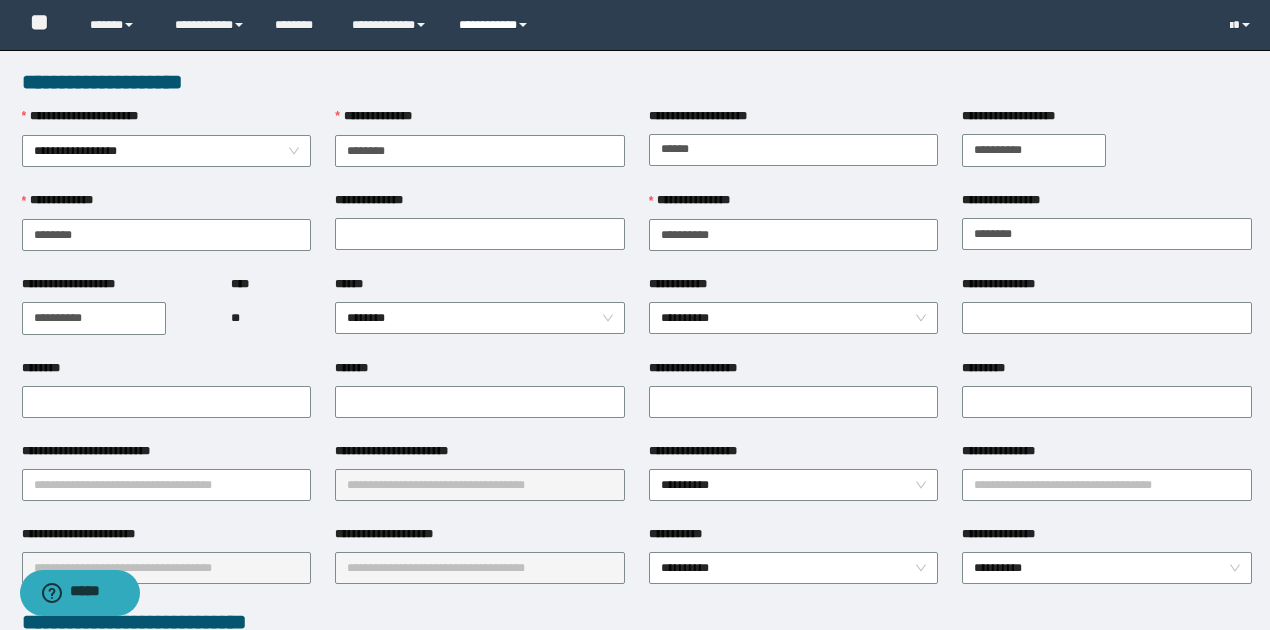 click on "**********" at bounding box center (496, 25) 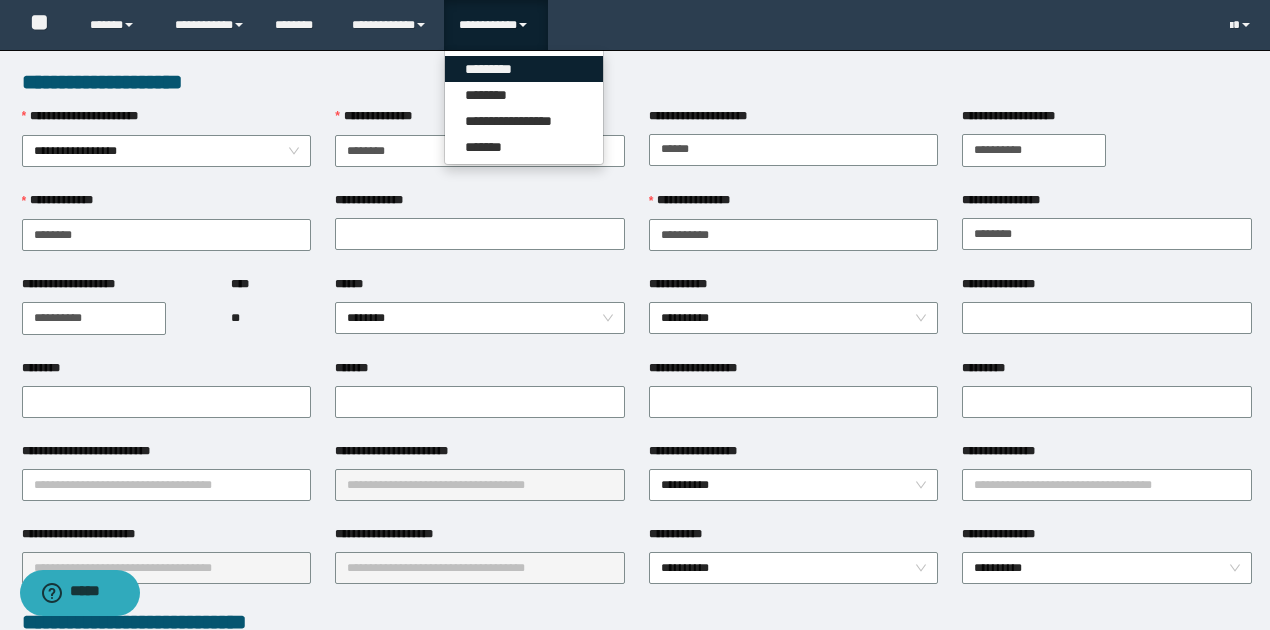 click on "*********" at bounding box center [524, 69] 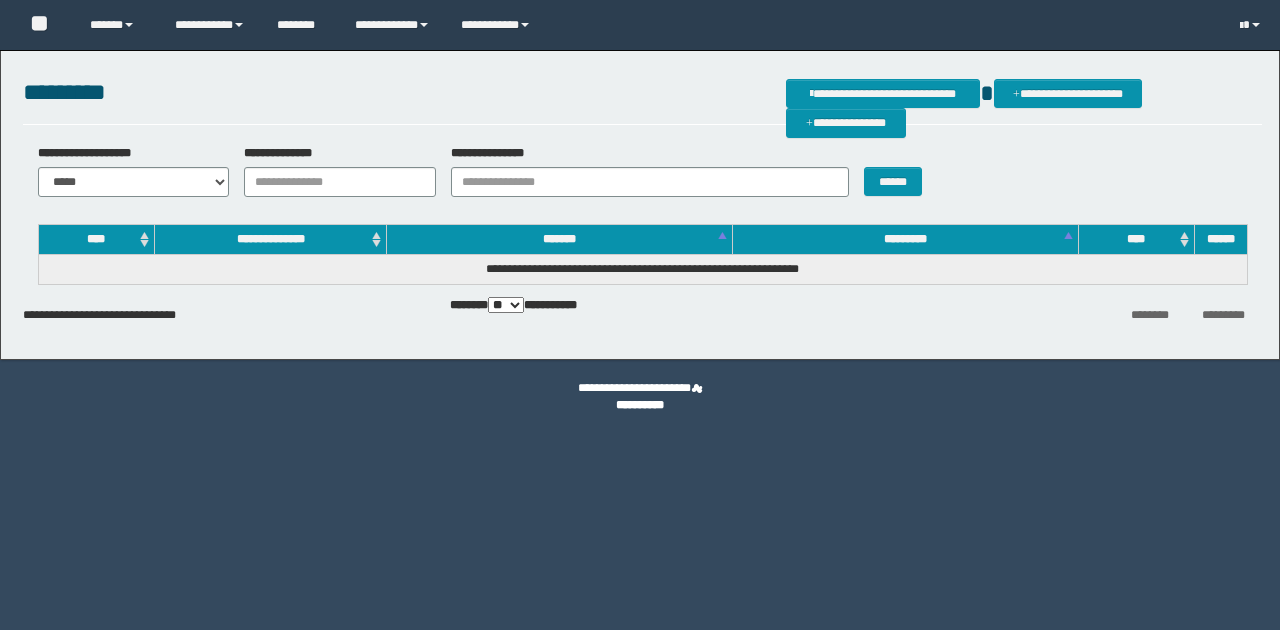 scroll, scrollTop: 0, scrollLeft: 0, axis: both 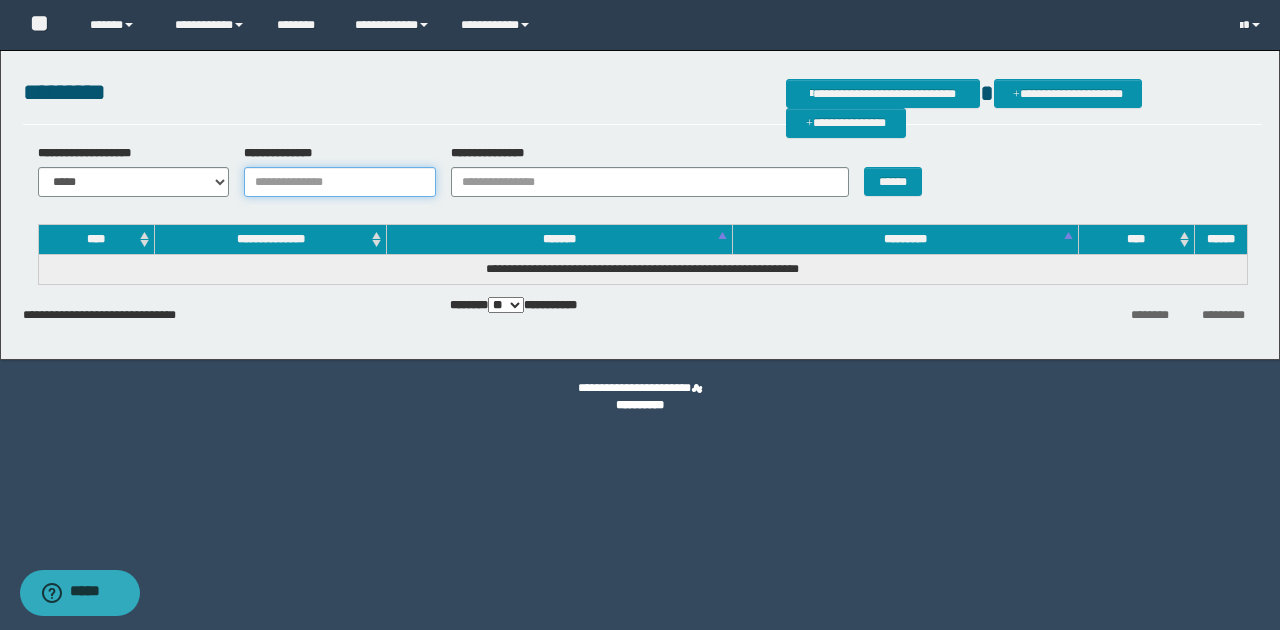 click on "**********" at bounding box center [340, 182] 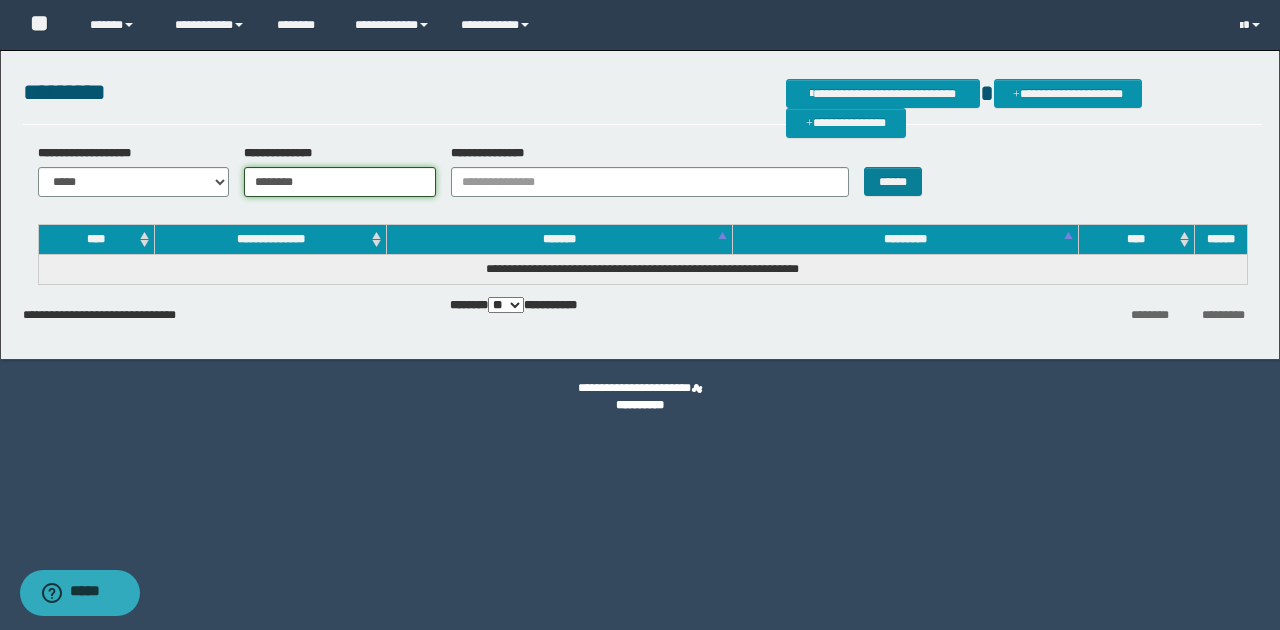 type on "********" 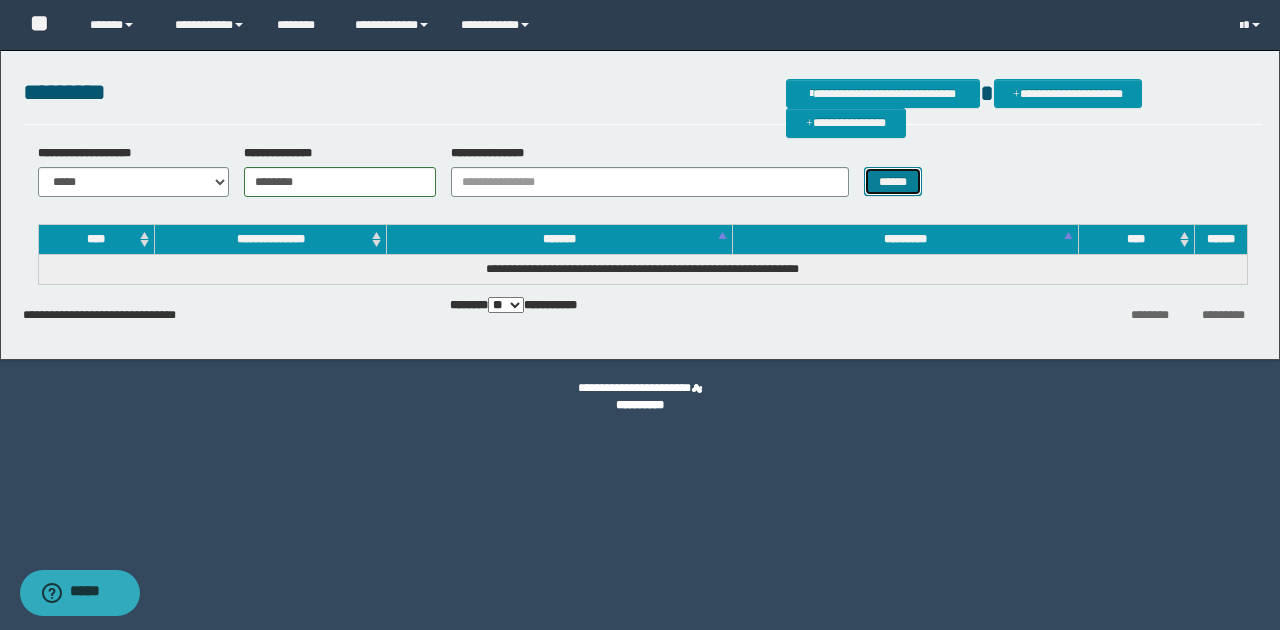 click on "******" at bounding box center [893, 181] 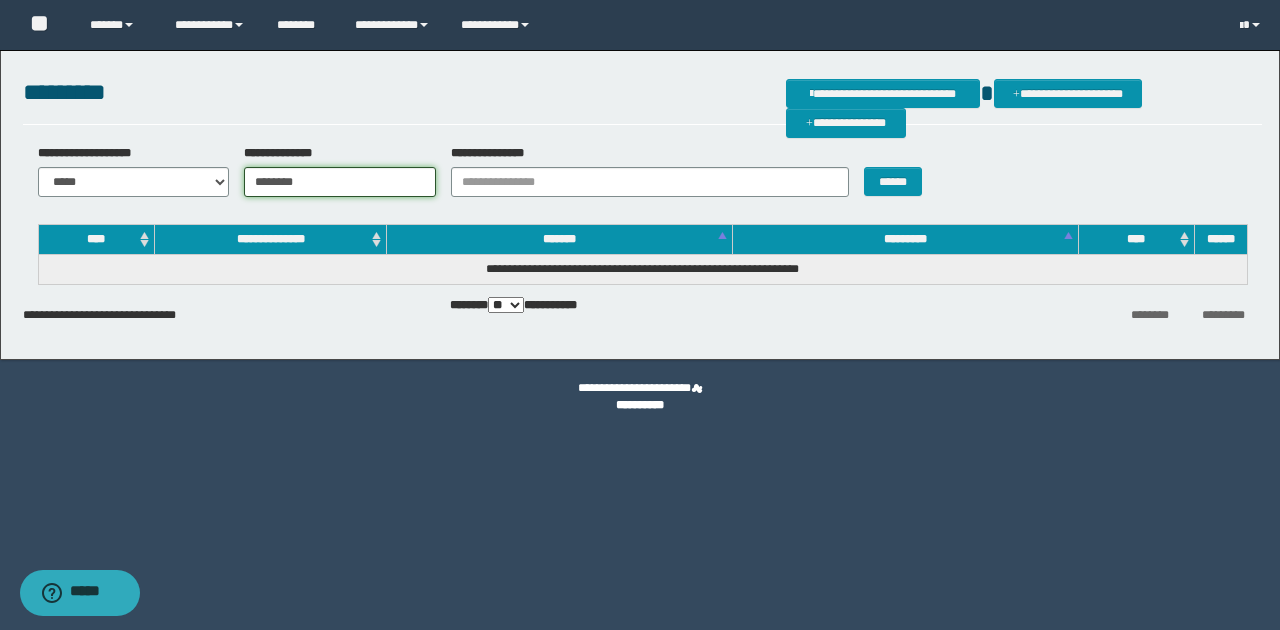 drag, startPoint x: 320, startPoint y: 183, endPoint x: 222, endPoint y: 174, distance: 98.4124 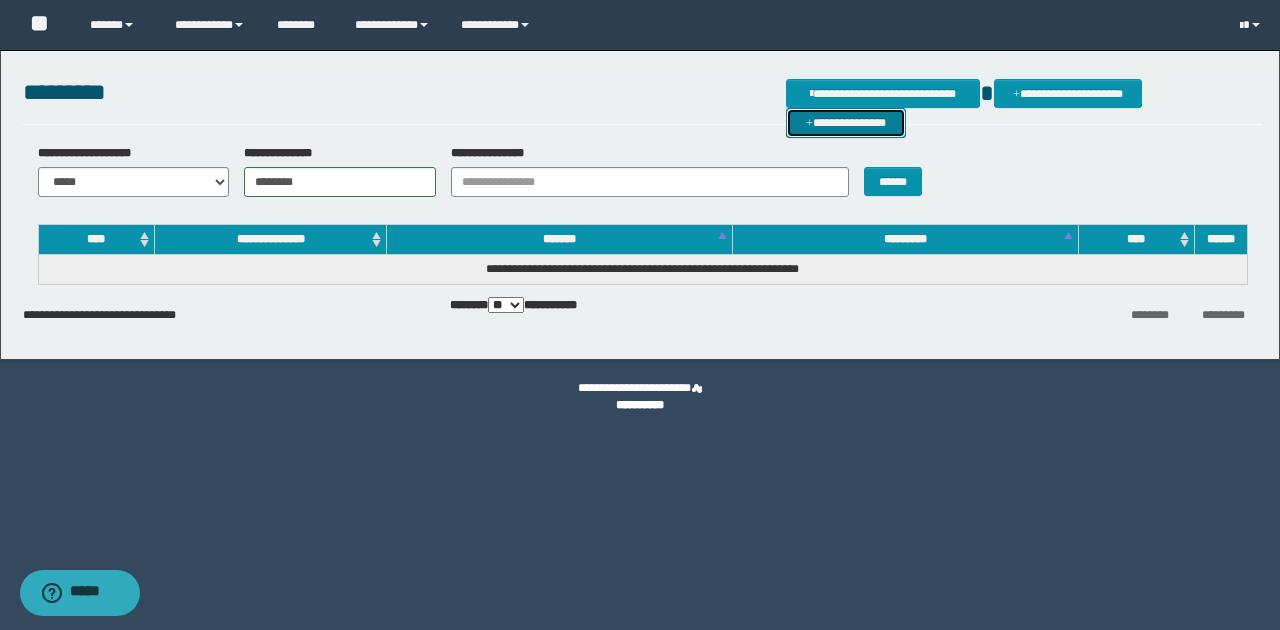 click on "**********" at bounding box center [846, 122] 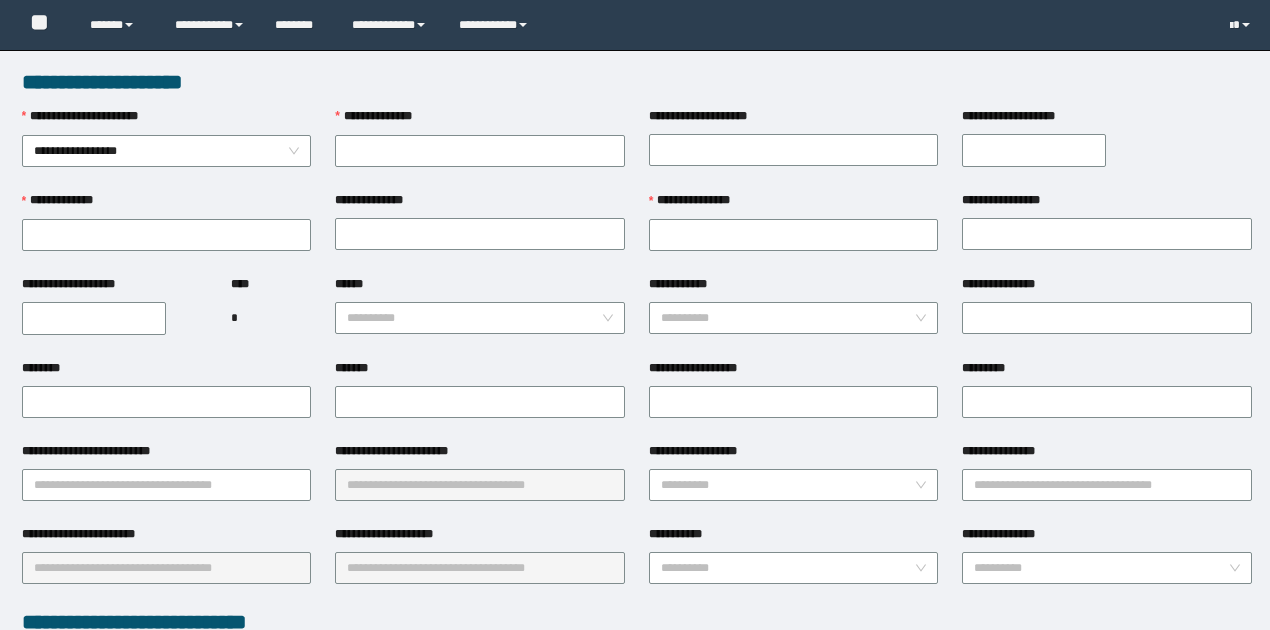 scroll, scrollTop: 0, scrollLeft: 0, axis: both 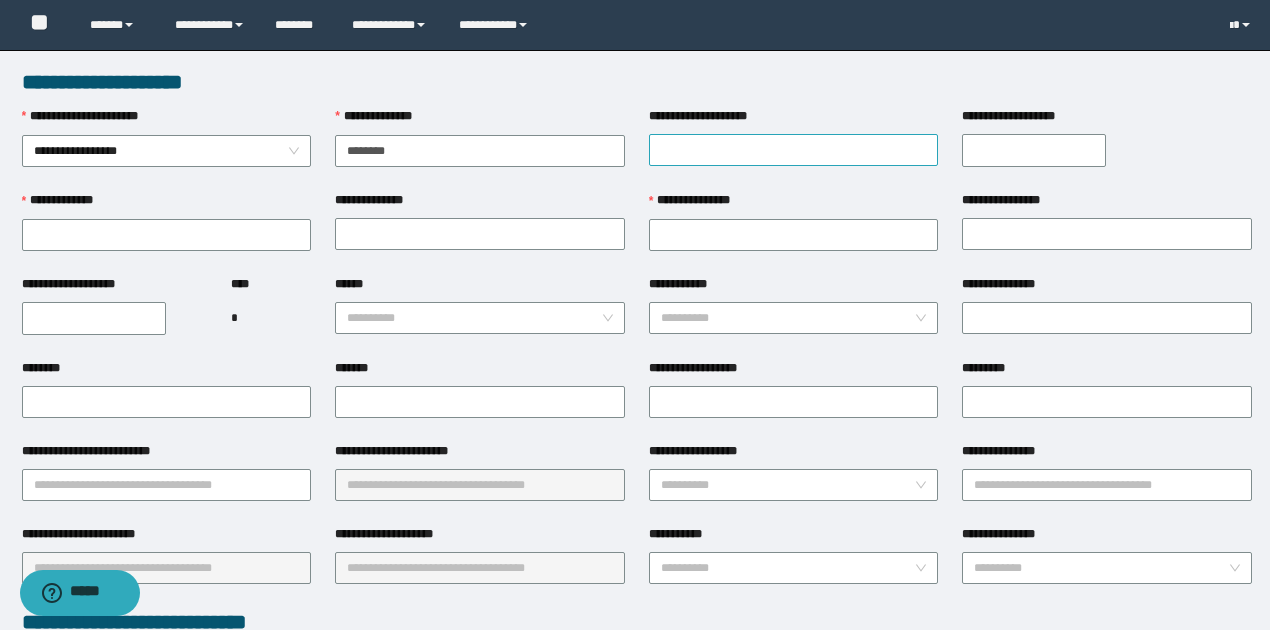 type on "********" 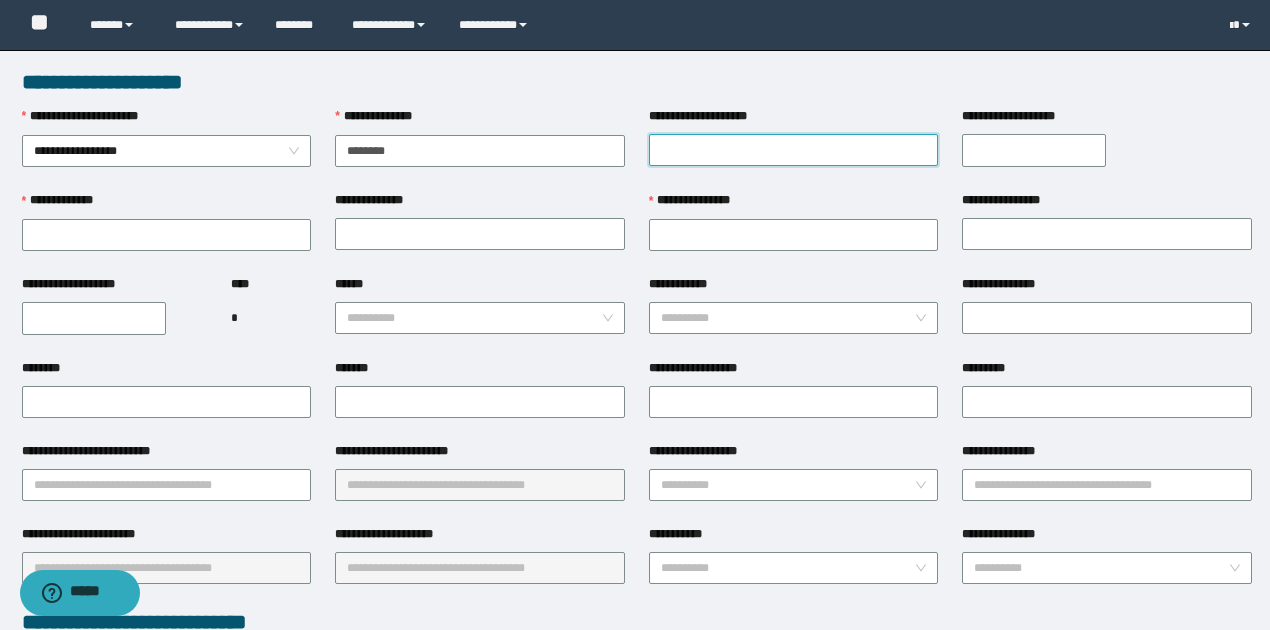 click on "**********" at bounding box center (794, 150) 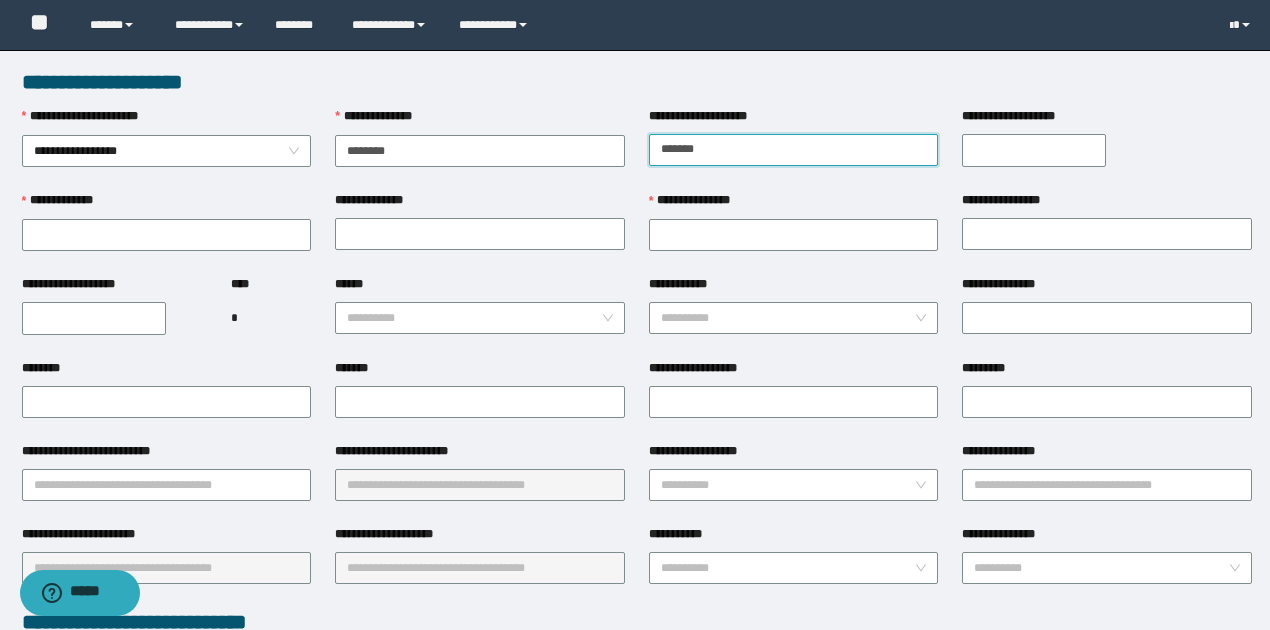 type on "*******" 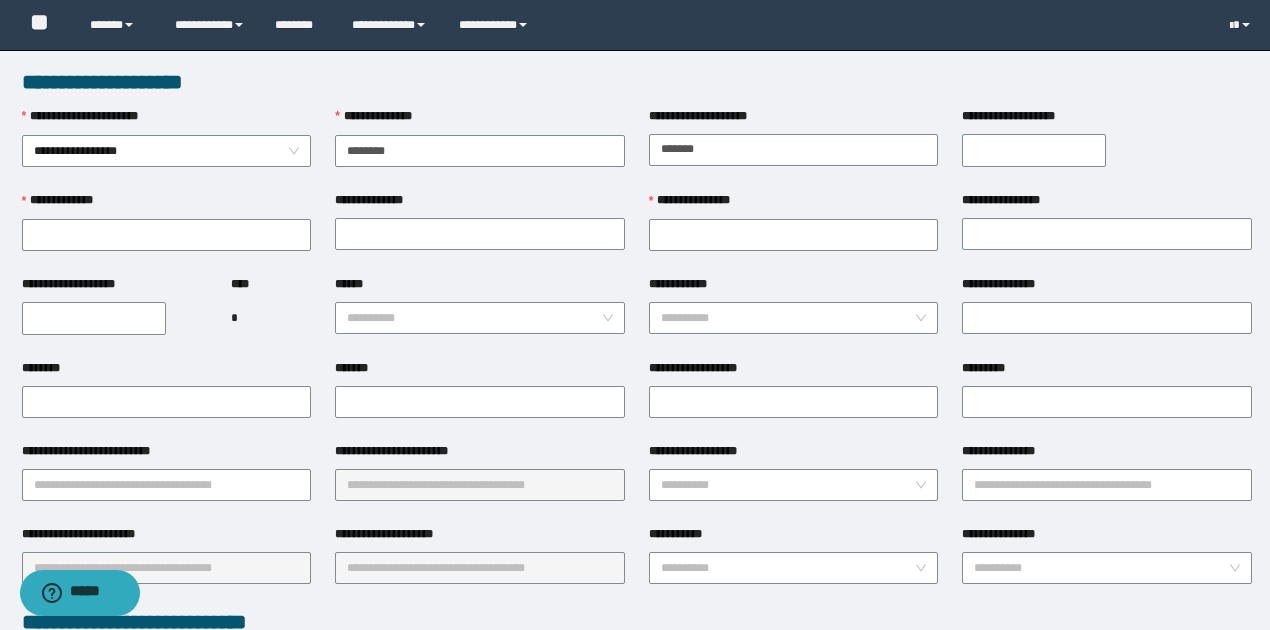 click on "**********" at bounding box center [1034, 150] 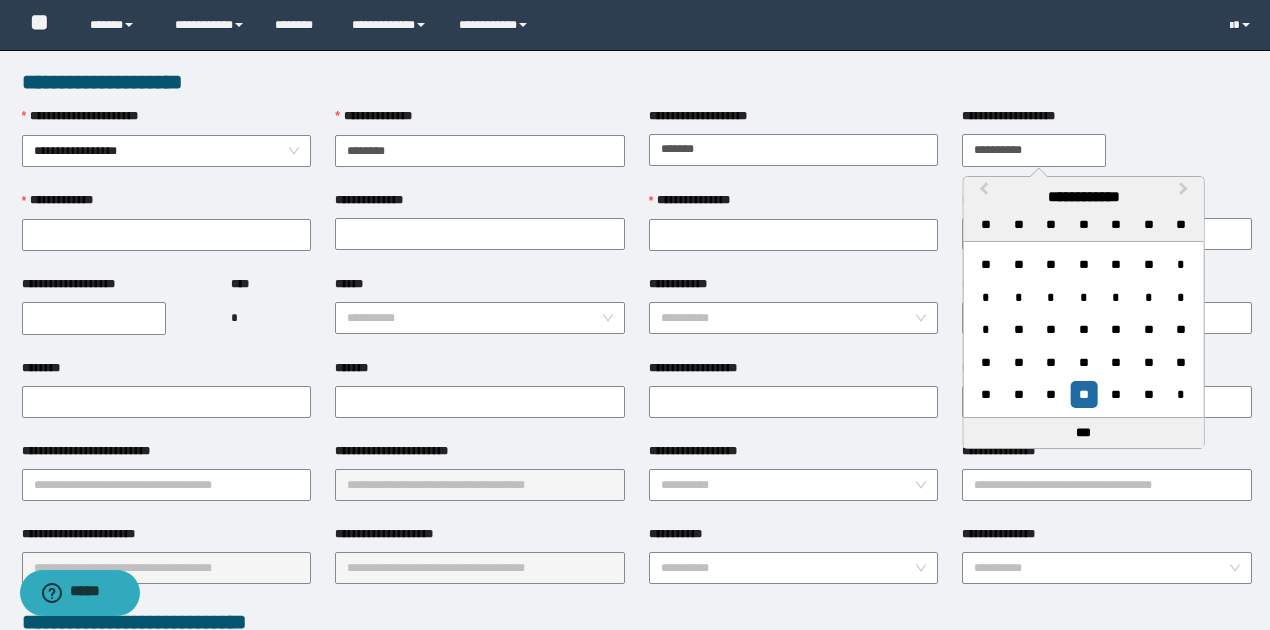 type on "**********" 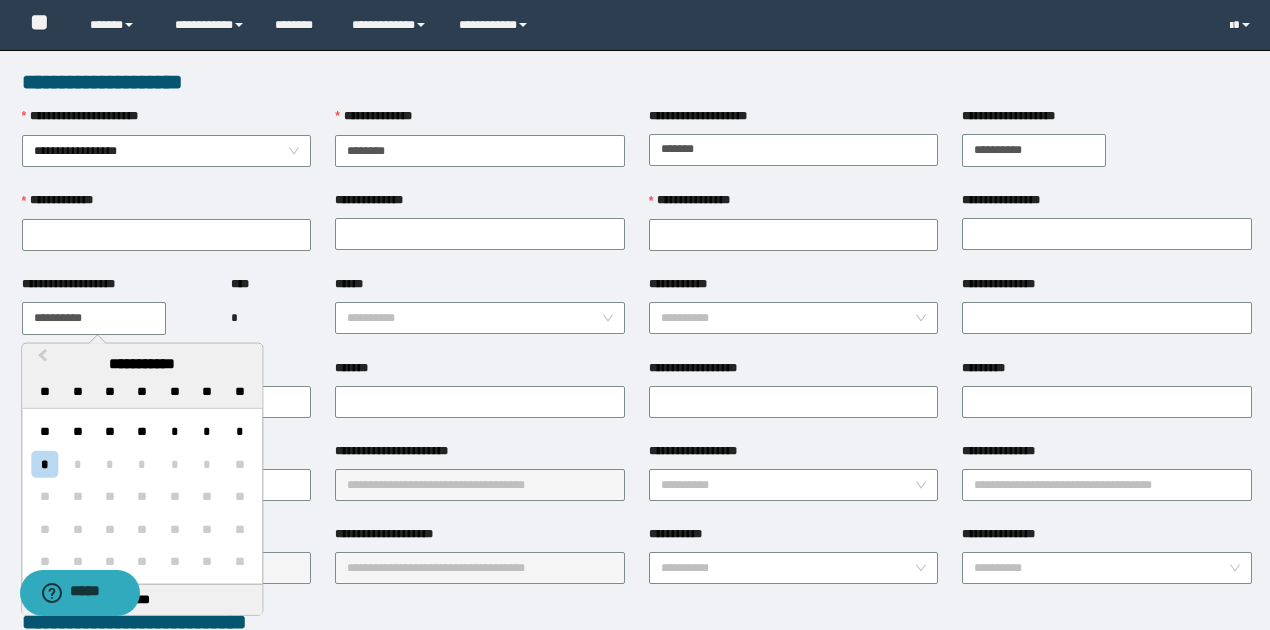 click on "**********" at bounding box center [94, 318] 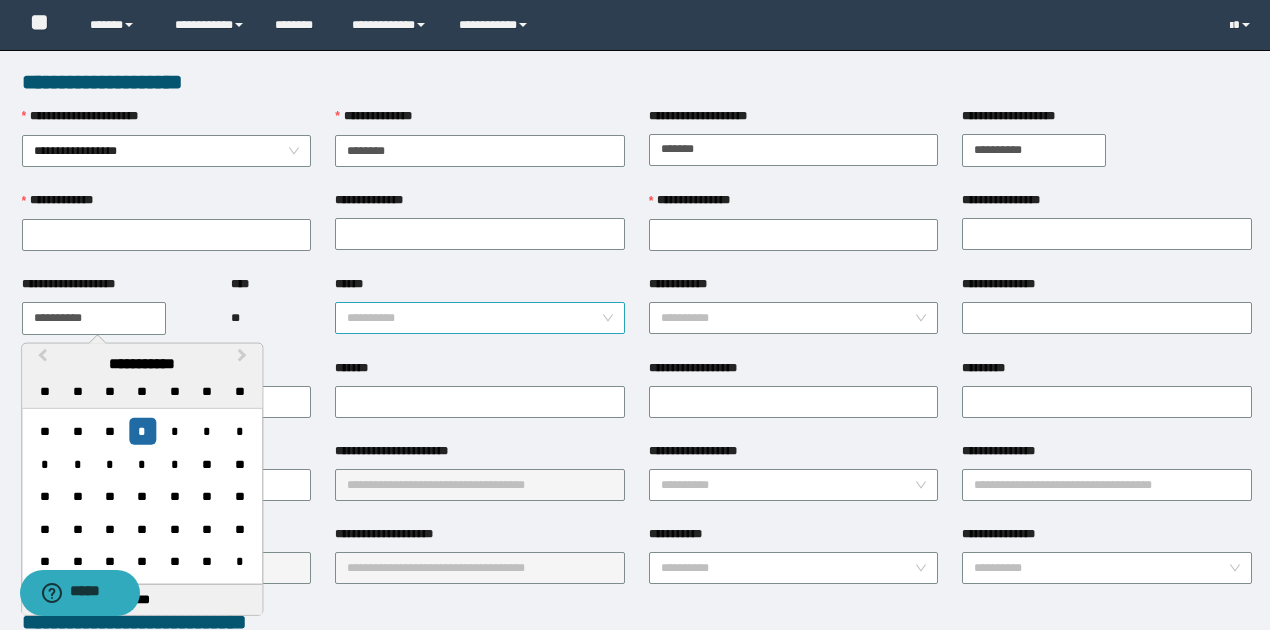 type on "**********" 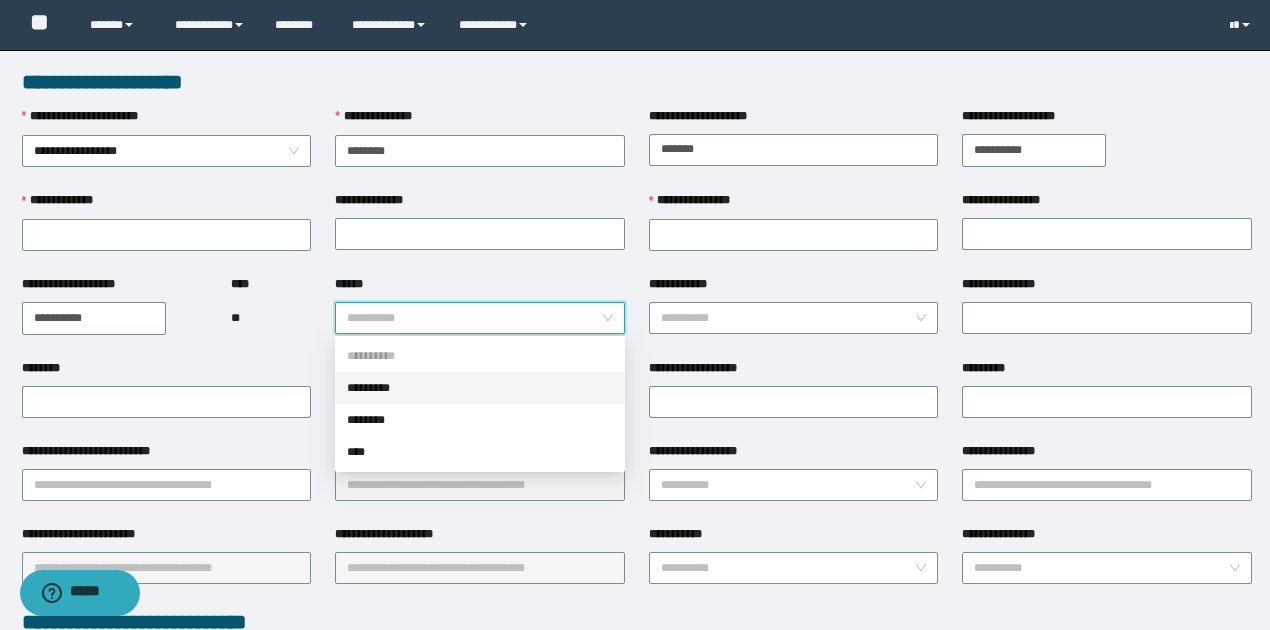 click on "******" at bounding box center [474, 318] 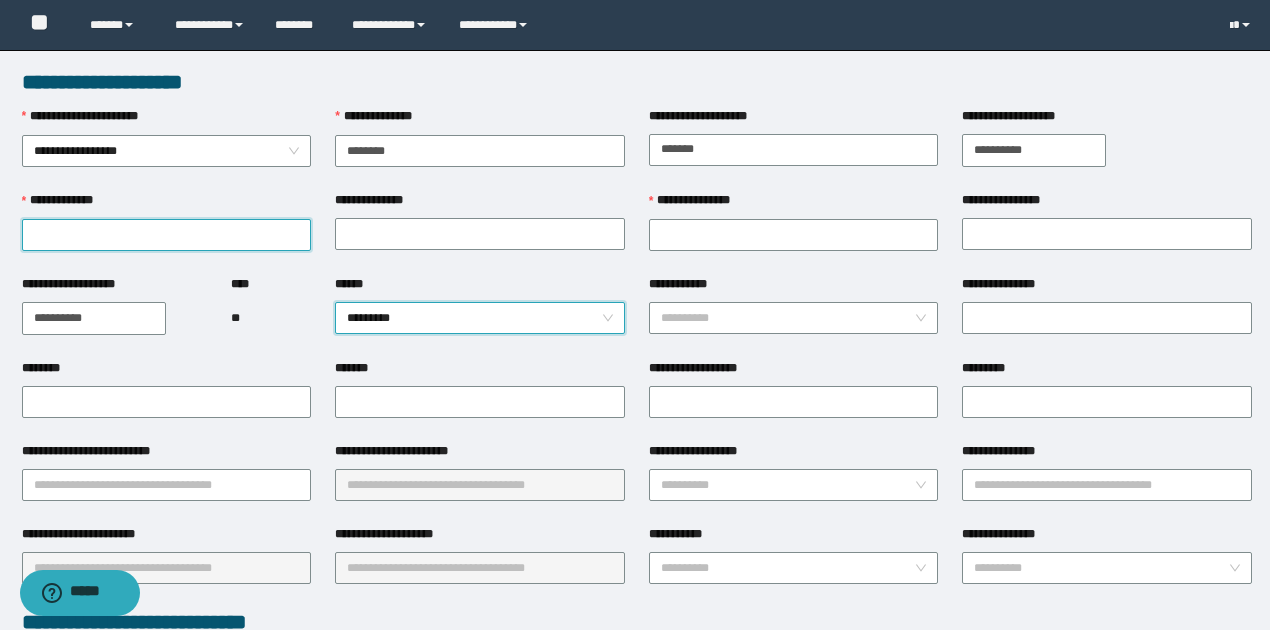 click on "**********" at bounding box center (167, 235) 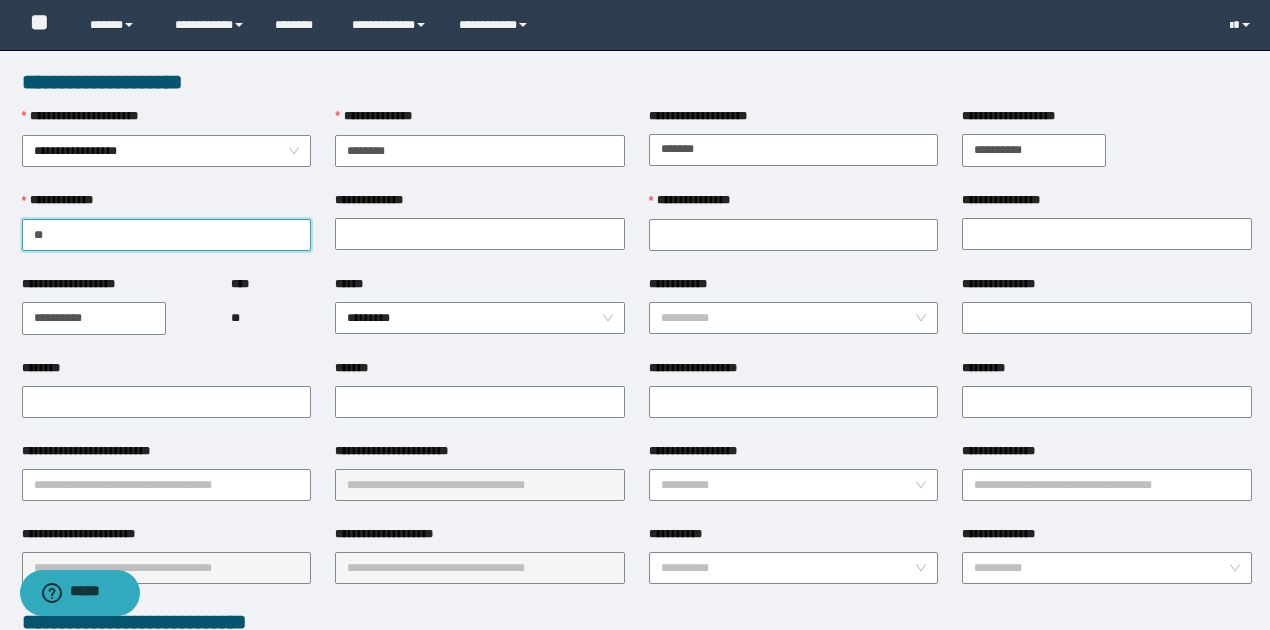 type on "****" 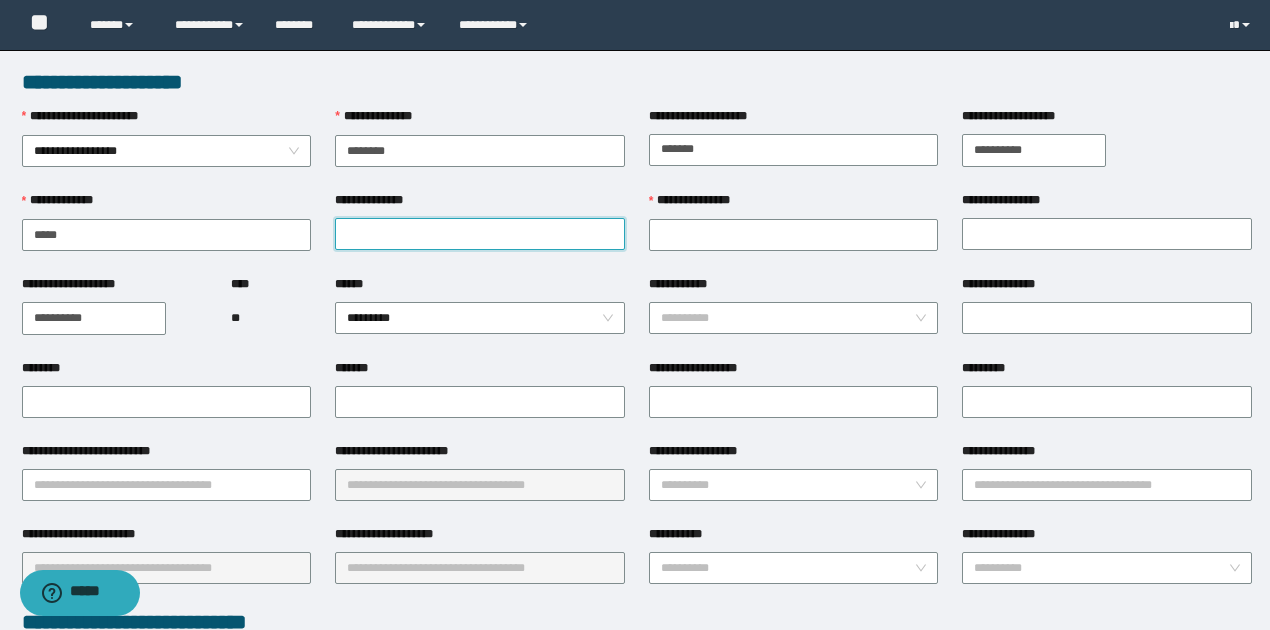 click on "**********" at bounding box center [480, 234] 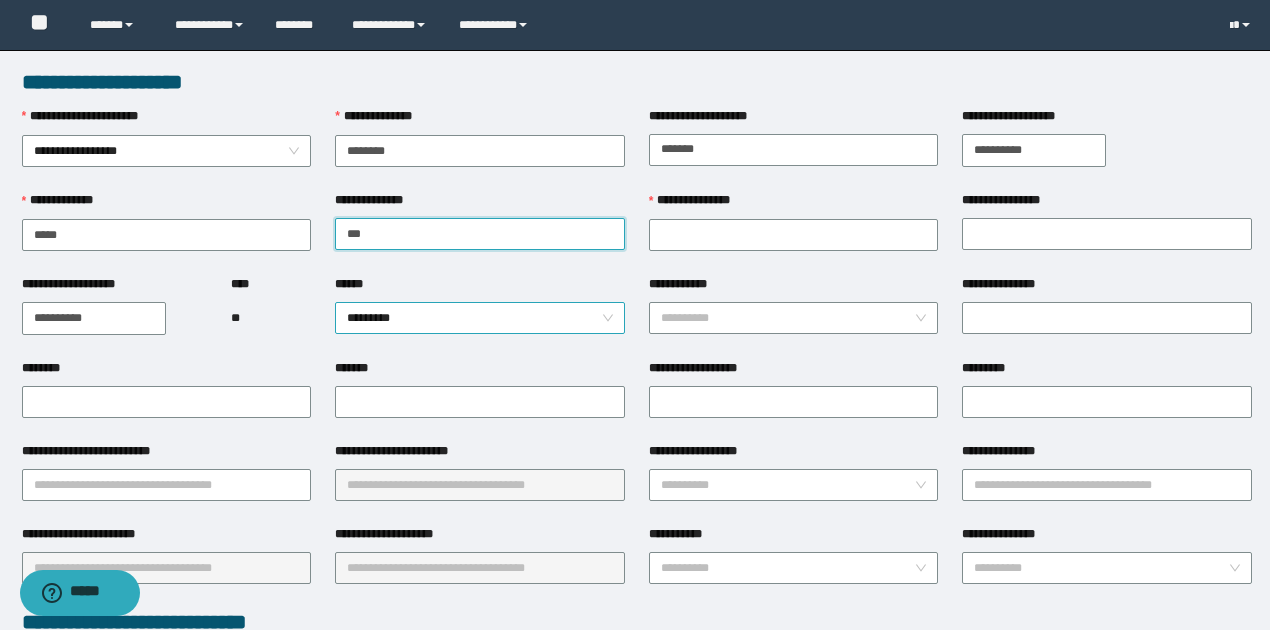 type on "*****" 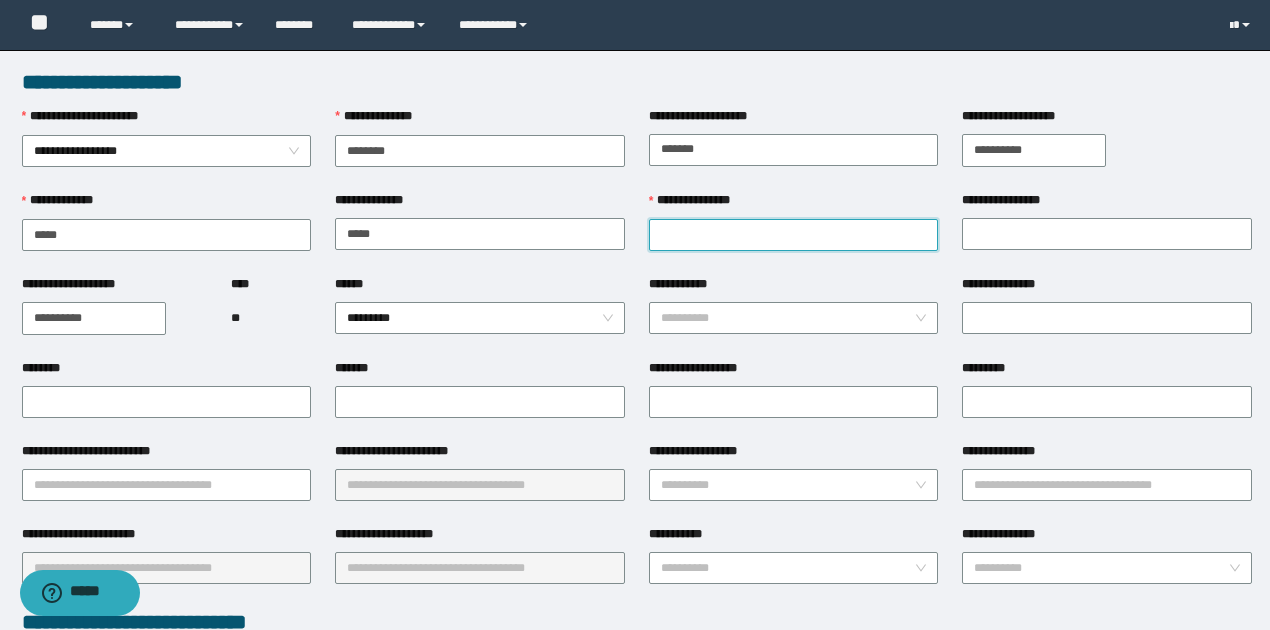 click on "**********" at bounding box center [794, 235] 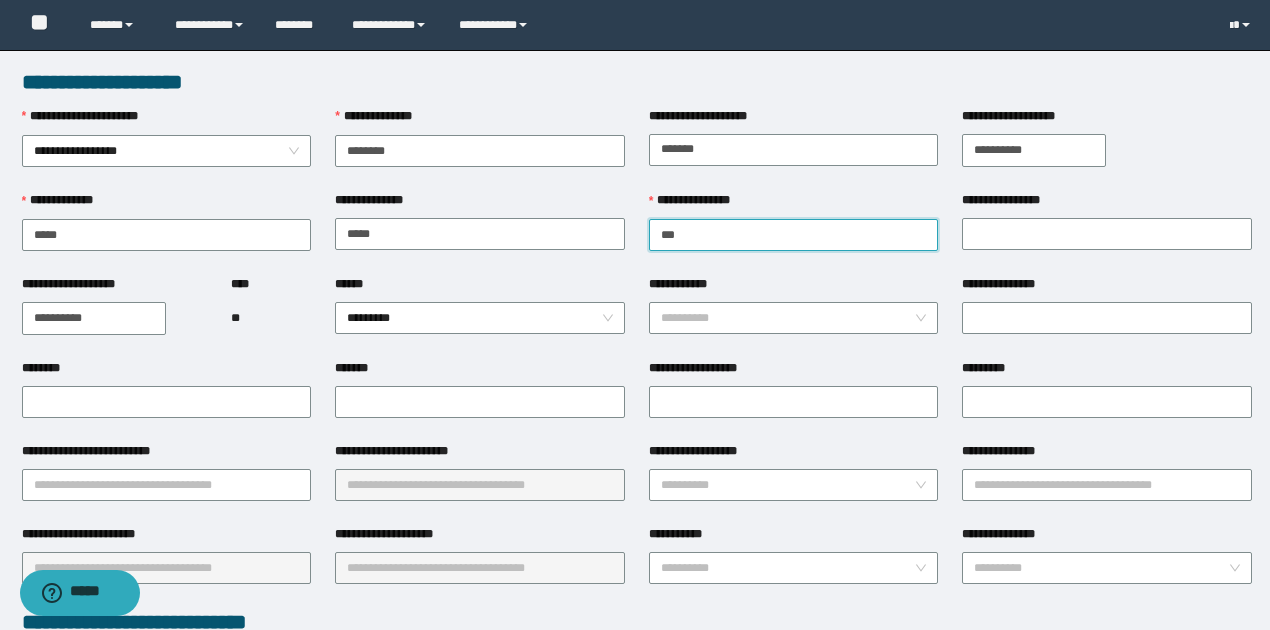 type on "******" 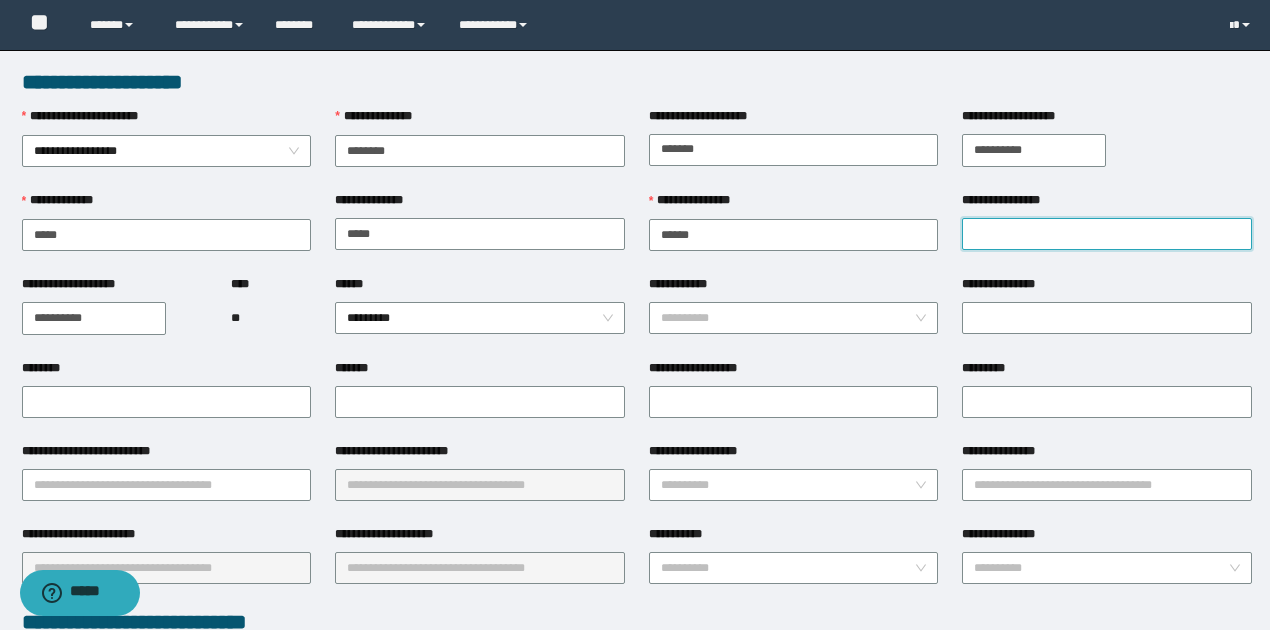 click on "**********" at bounding box center [1107, 234] 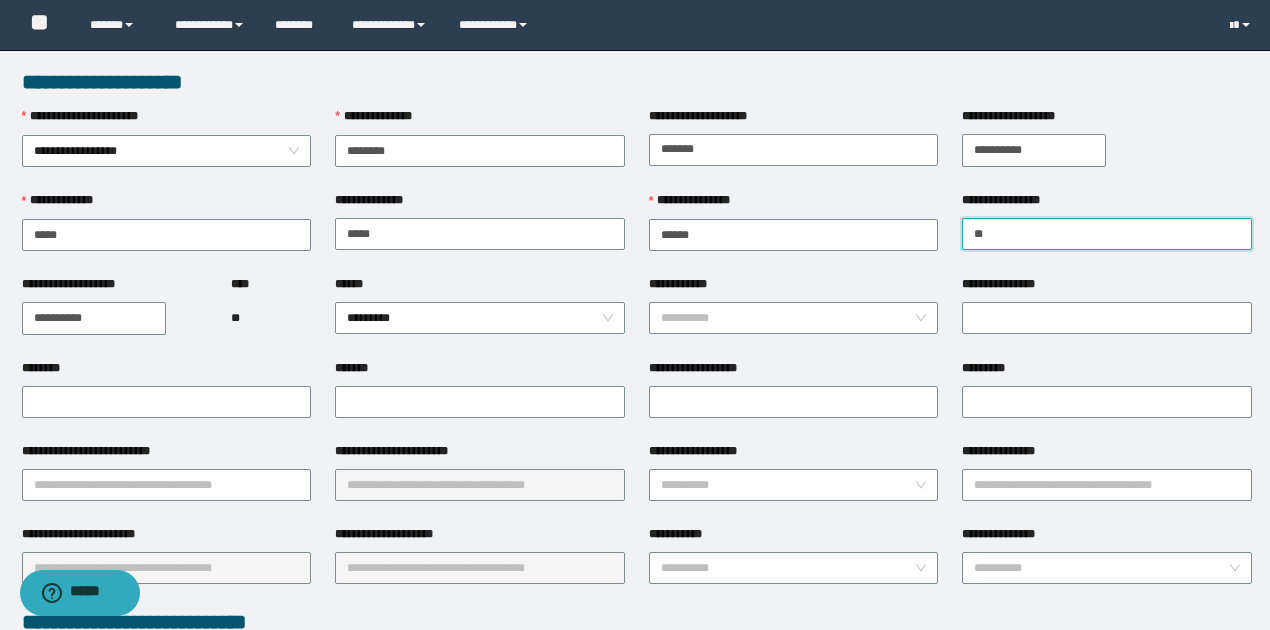type on "*****" 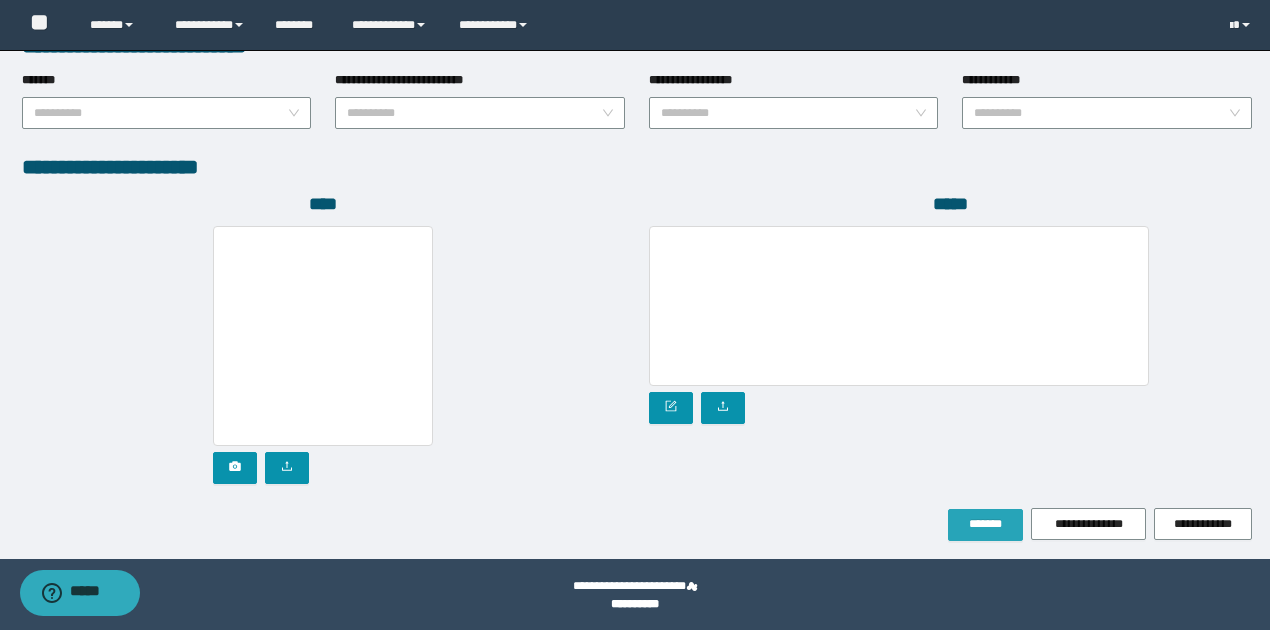 scroll, scrollTop: 1072, scrollLeft: 0, axis: vertical 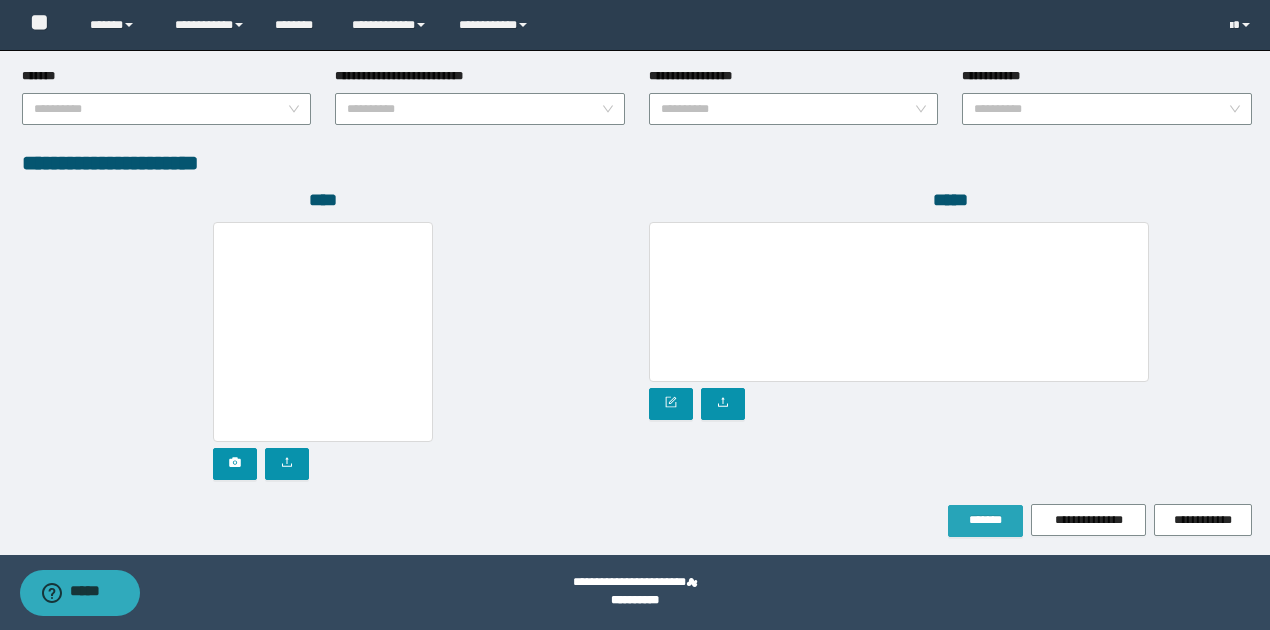 click on "*******" at bounding box center [985, 520] 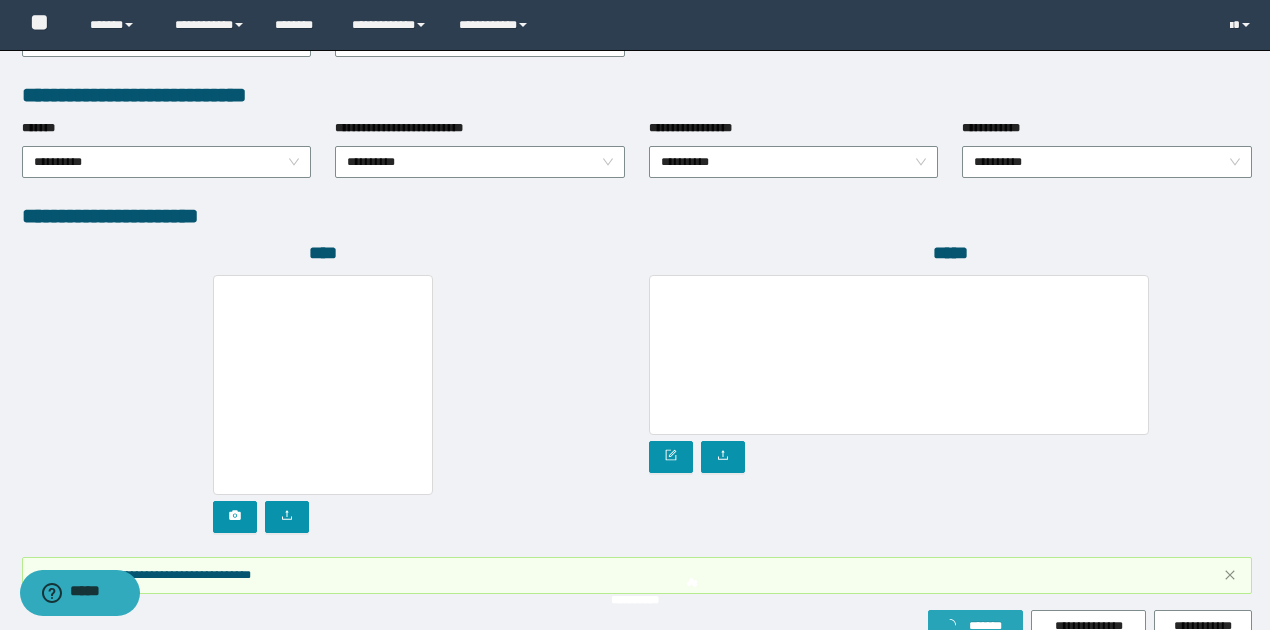 scroll, scrollTop: 1124, scrollLeft: 0, axis: vertical 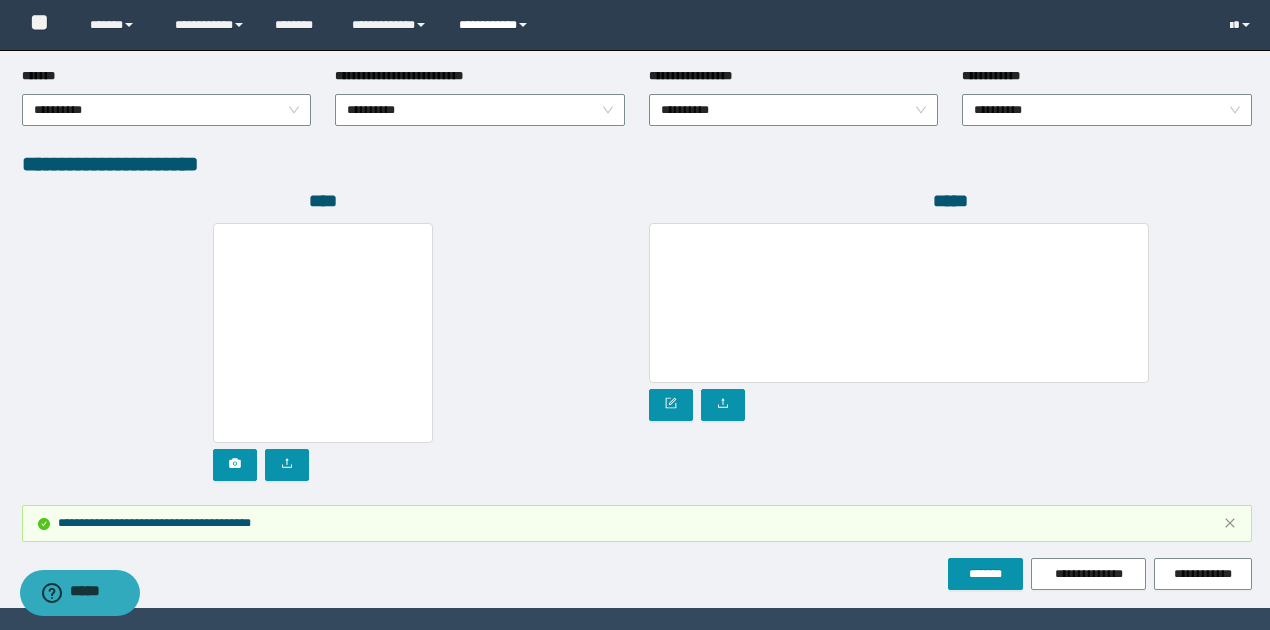 click at bounding box center [523, 25] 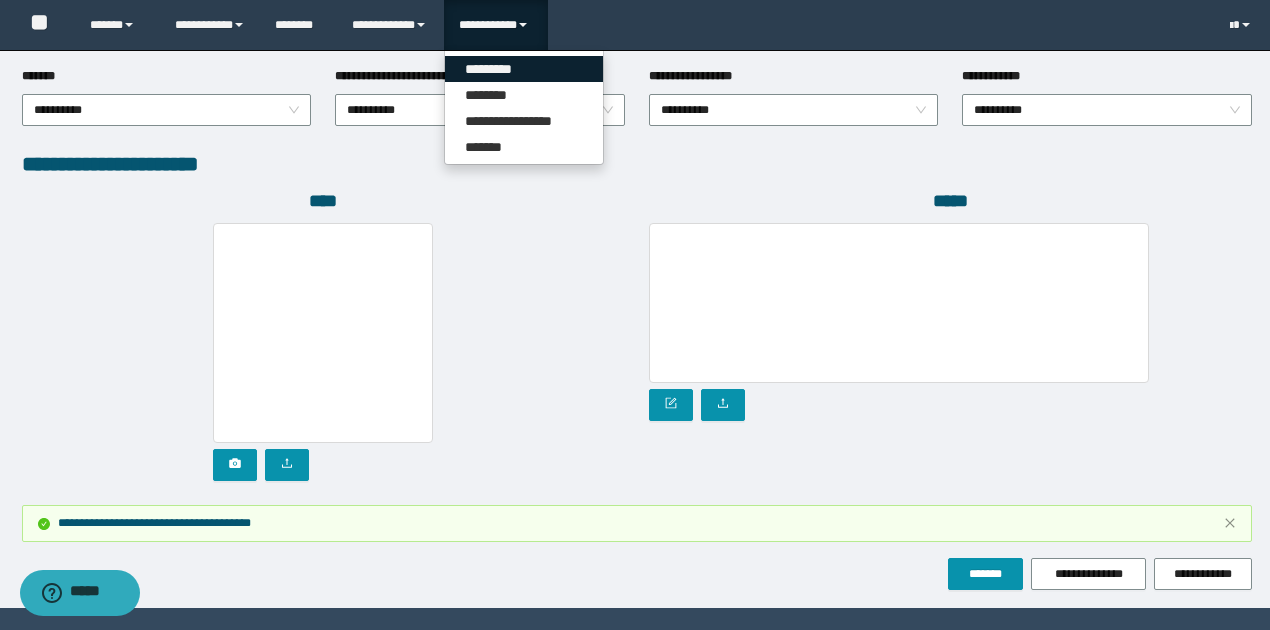 click on "*********" at bounding box center (524, 69) 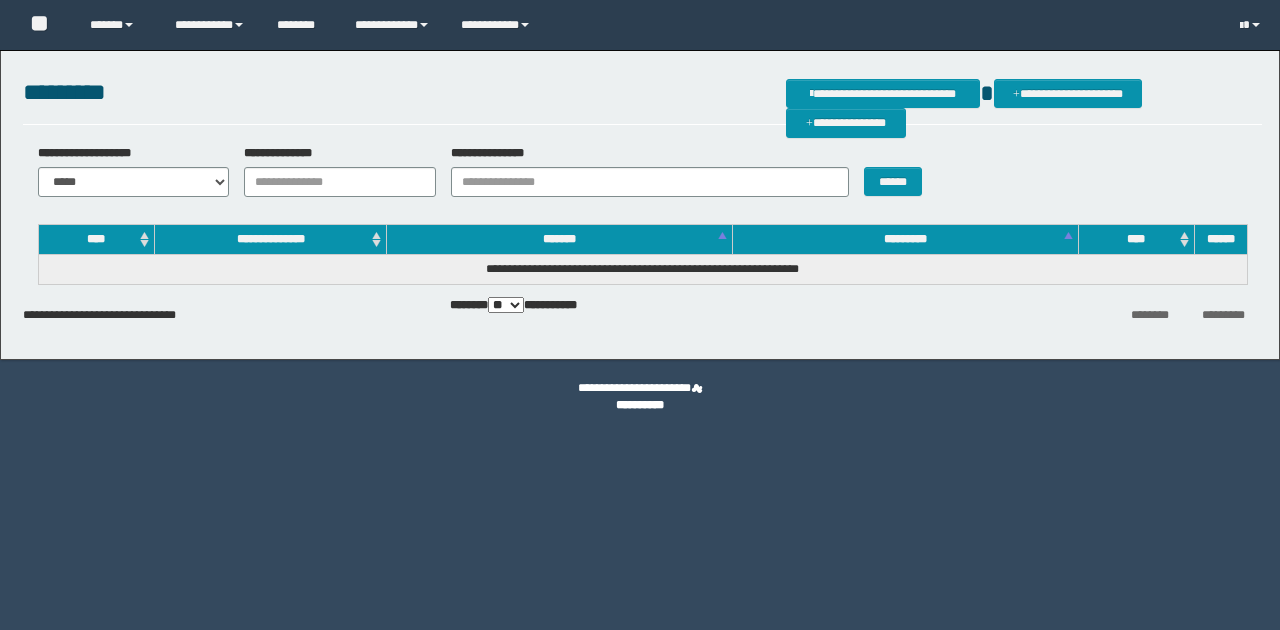 scroll, scrollTop: 0, scrollLeft: 0, axis: both 